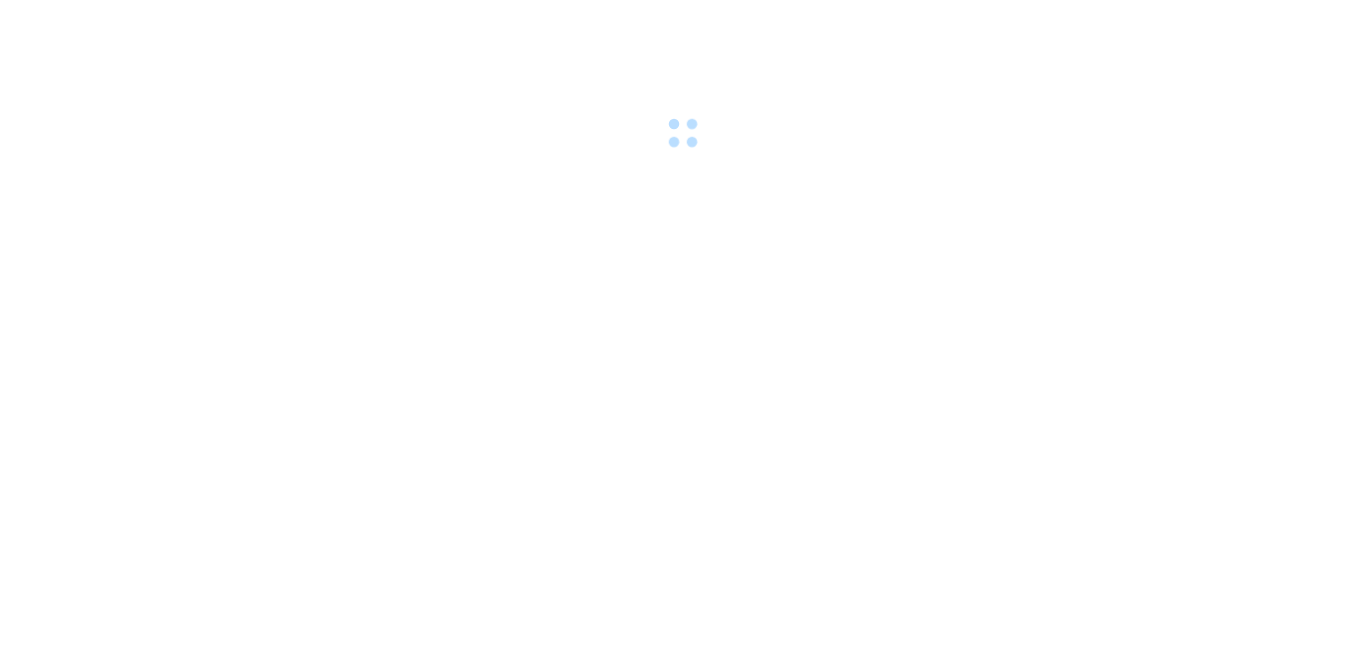 scroll, scrollTop: 0, scrollLeft: 0, axis: both 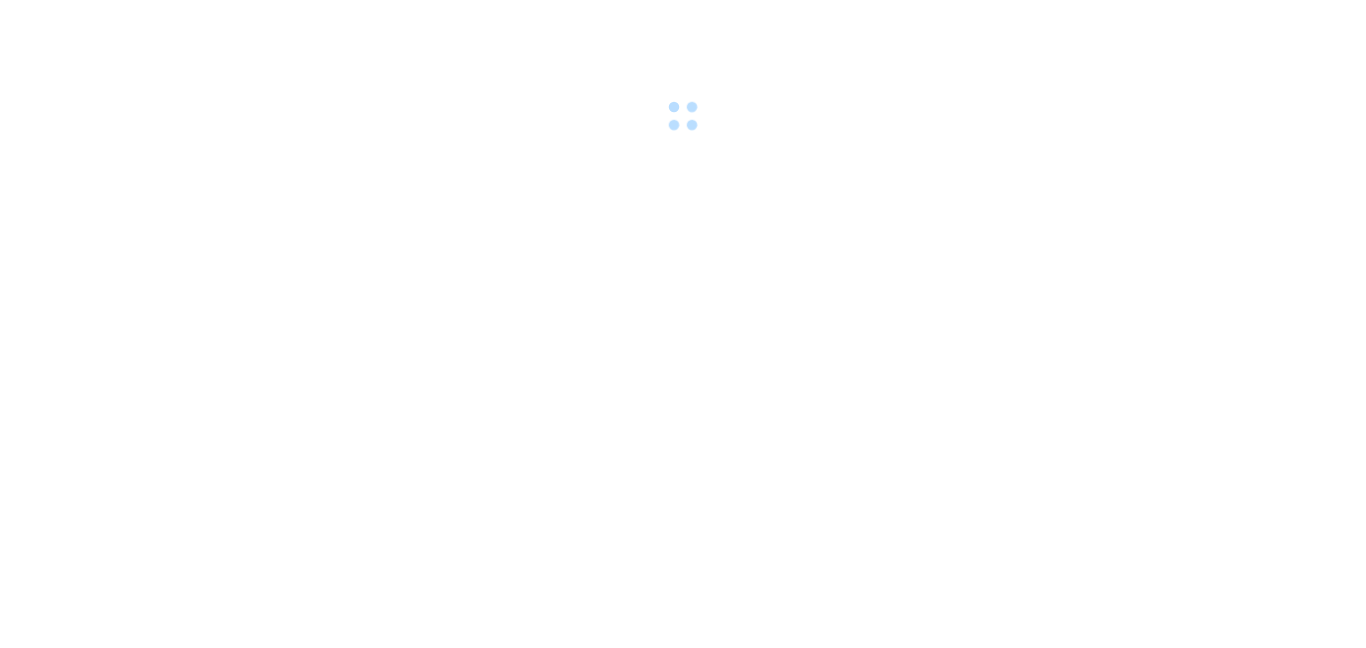 click at bounding box center (683, 324) 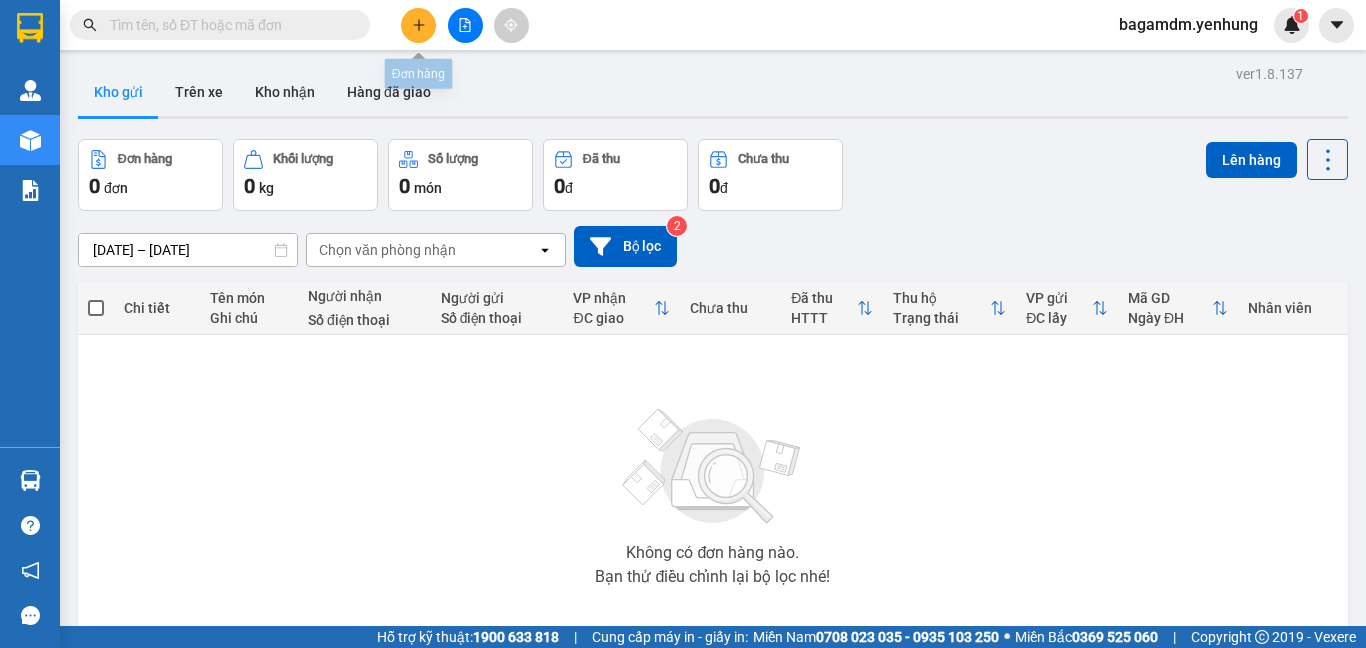 type 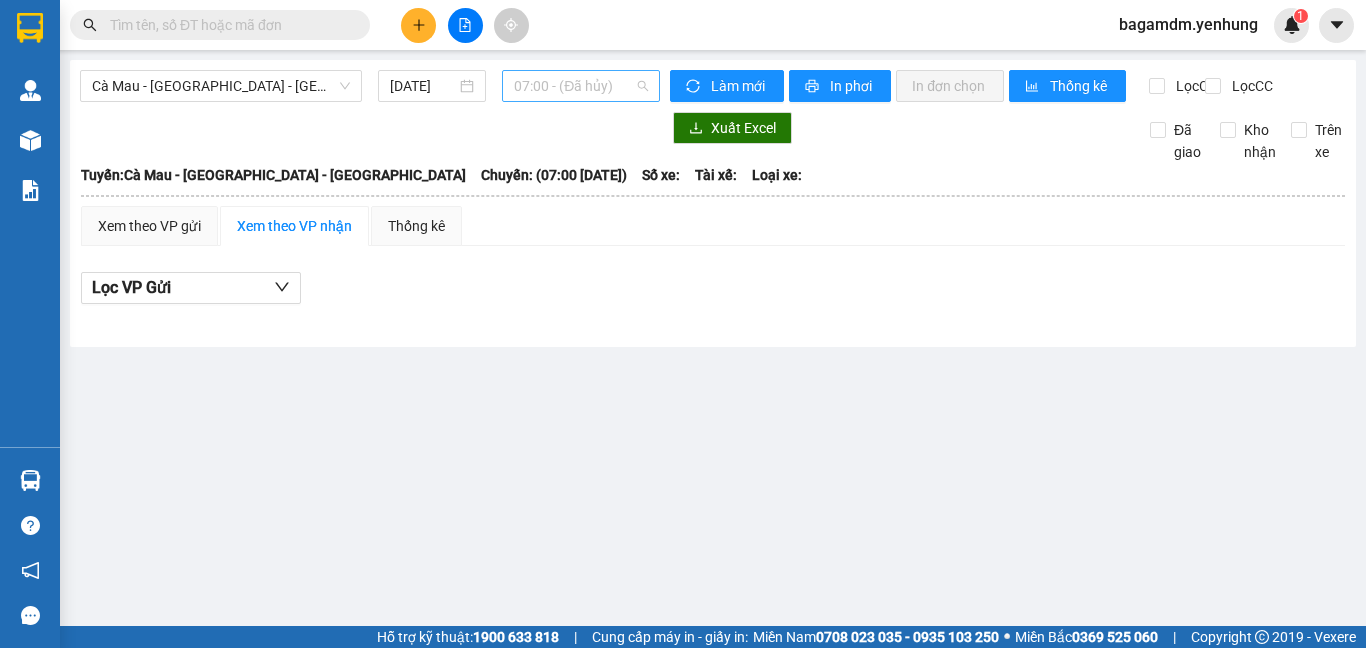 click on "07:00     - (Đã hủy)" at bounding box center (581, 86) 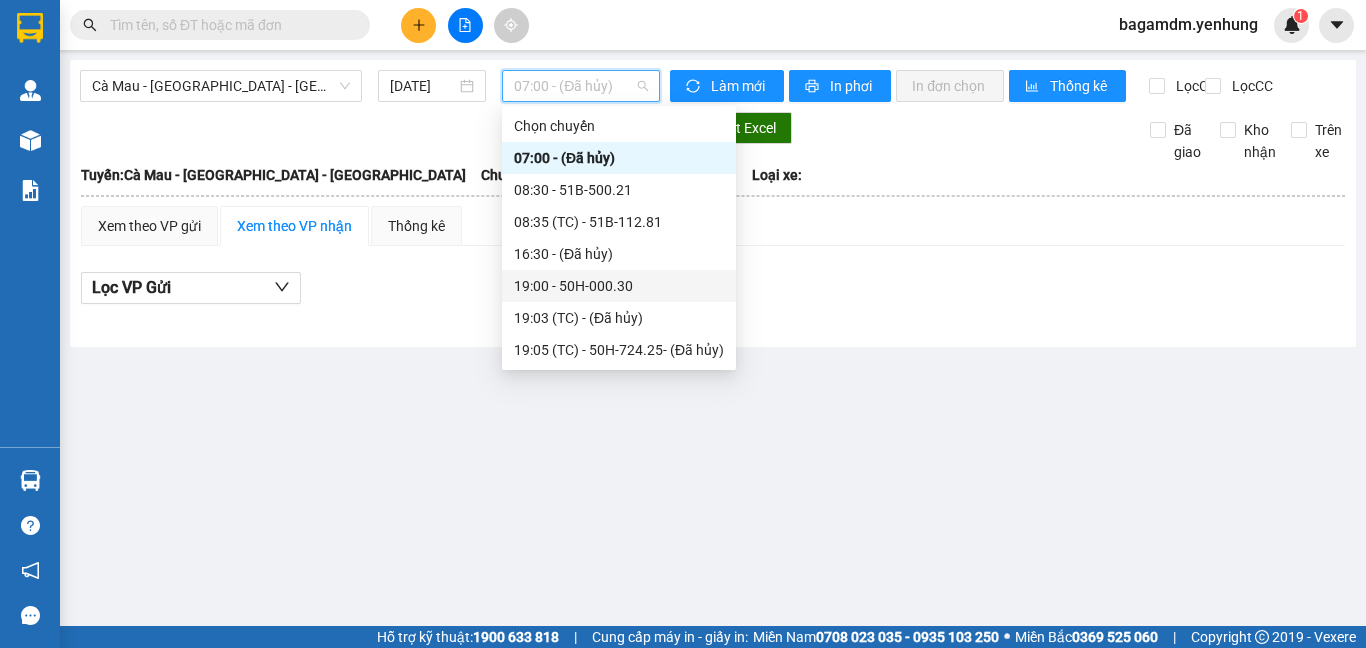click on "19:00     - 50H-000.30" at bounding box center (619, 286) 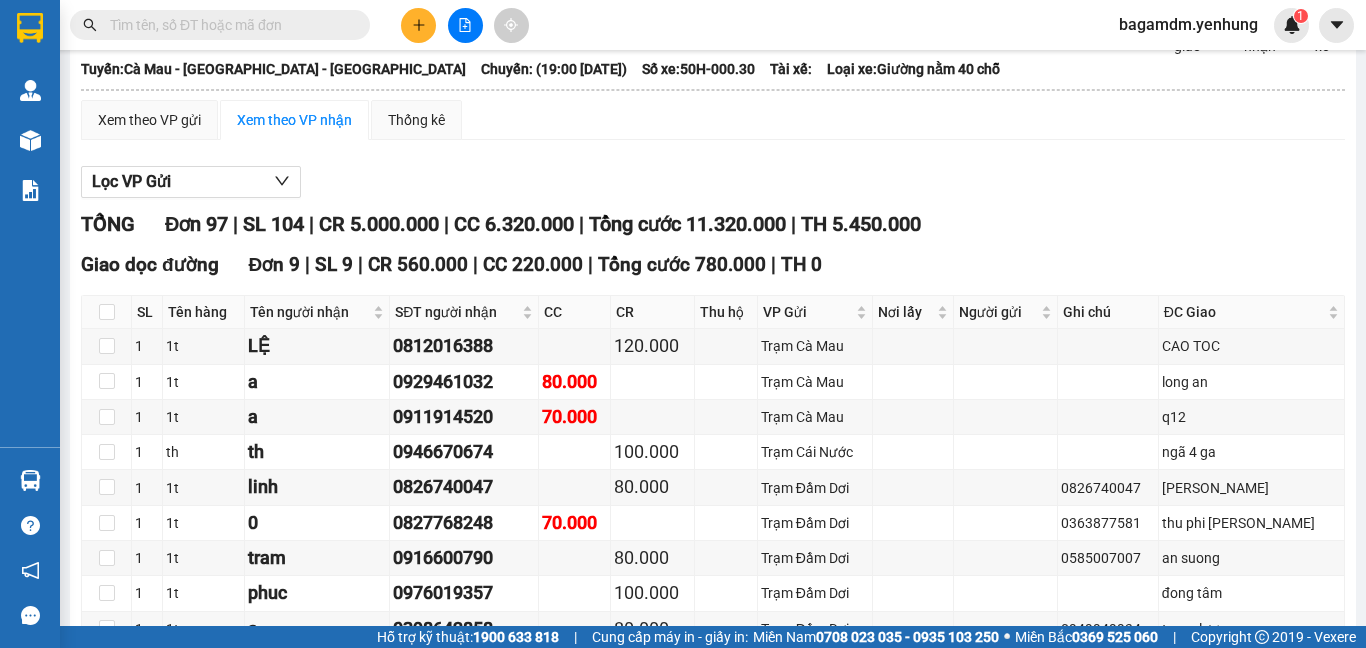 scroll, scrollTop: 0, scrollLeft: 0, axis: both 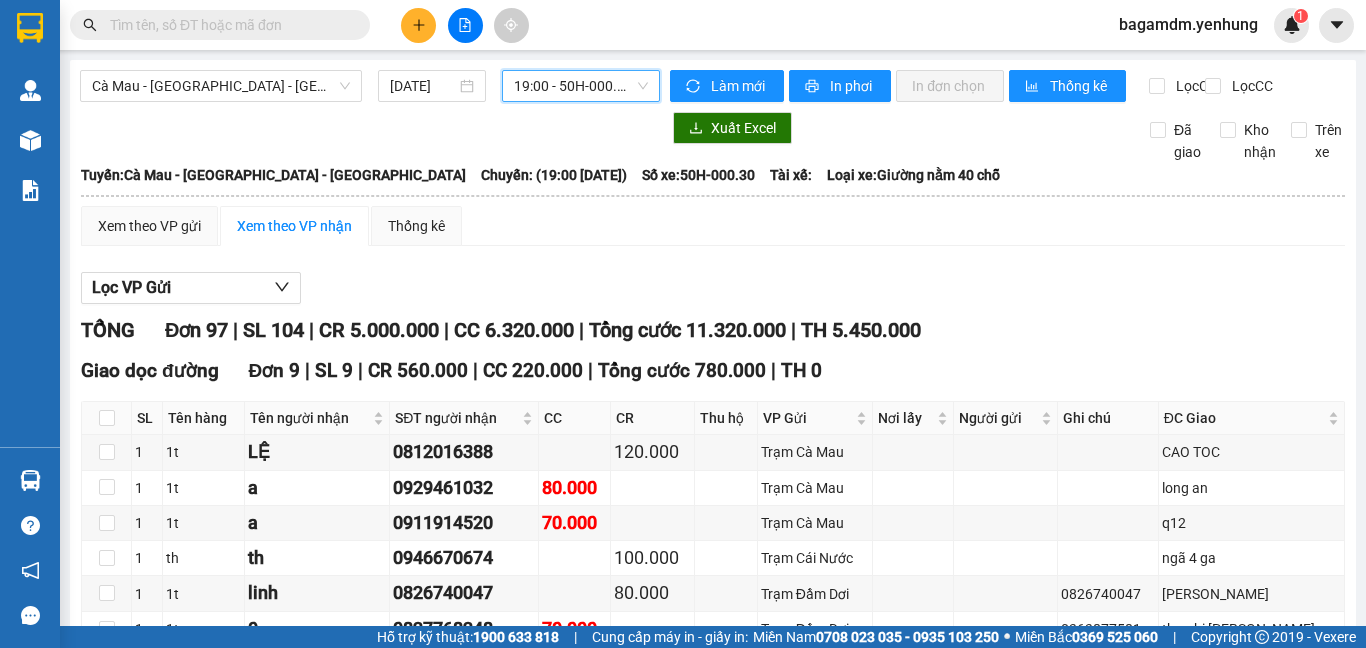 click on "19:00     - 50H-000.30" at bounding box center [581, 86] 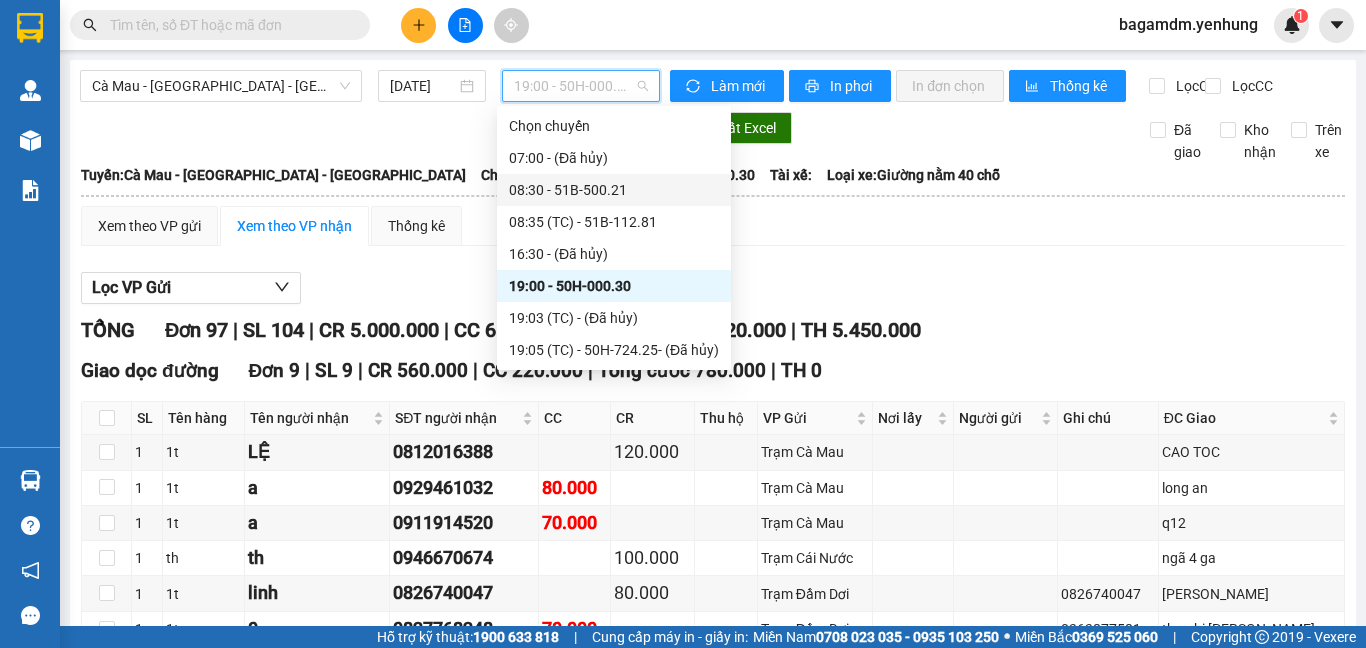 click on "08:30     - 51B-500.21" at bounding box center (614, 190) 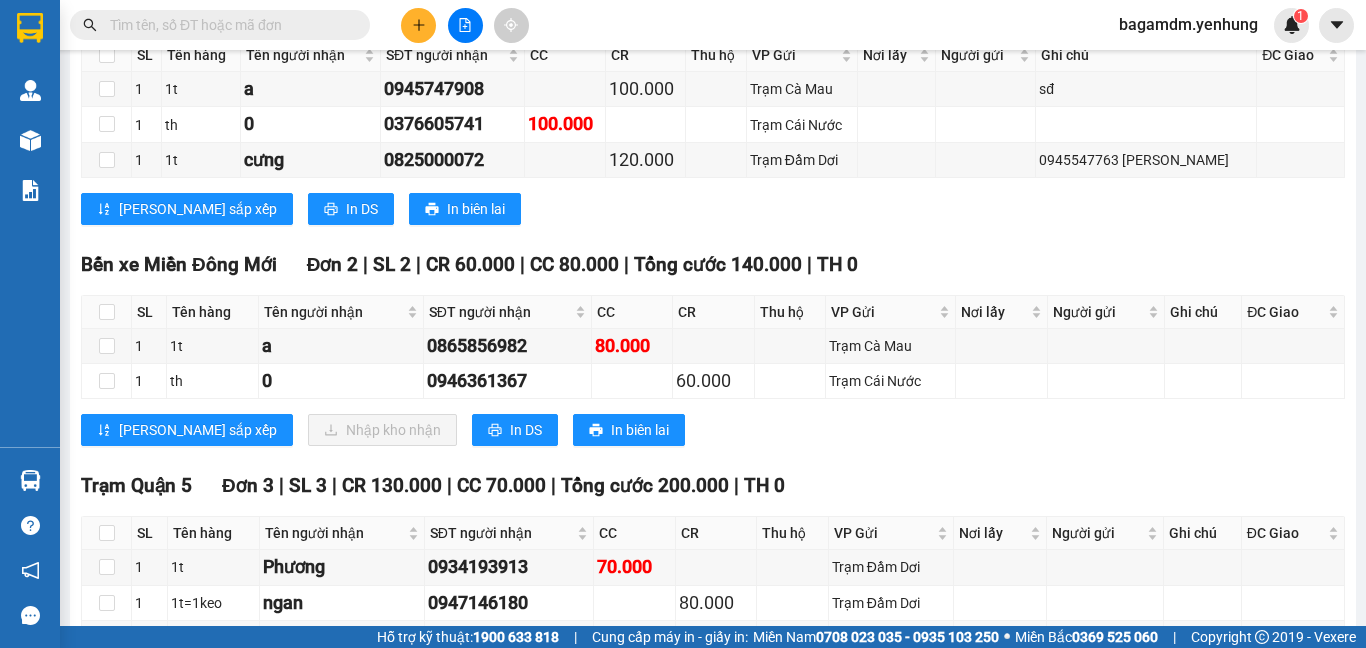scroll, scrollTop: 1000, scrollLeft: 0, axis: vertical 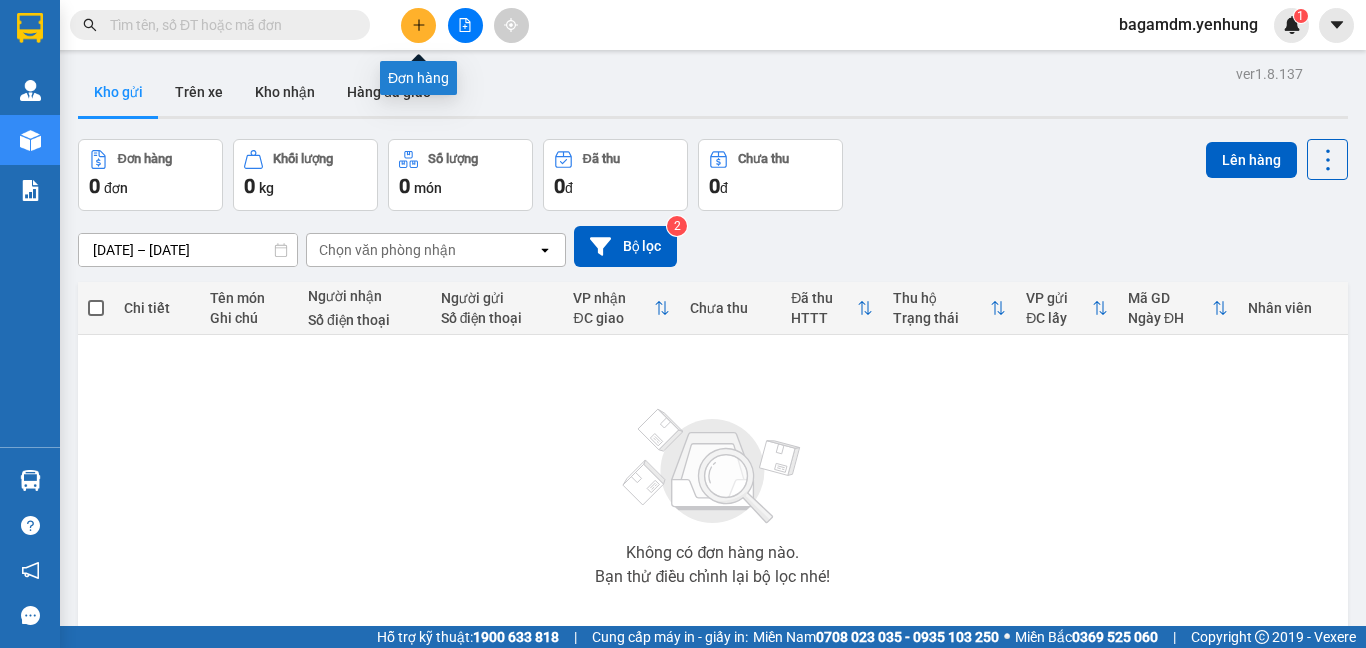 click at bounding box center [418, 25] 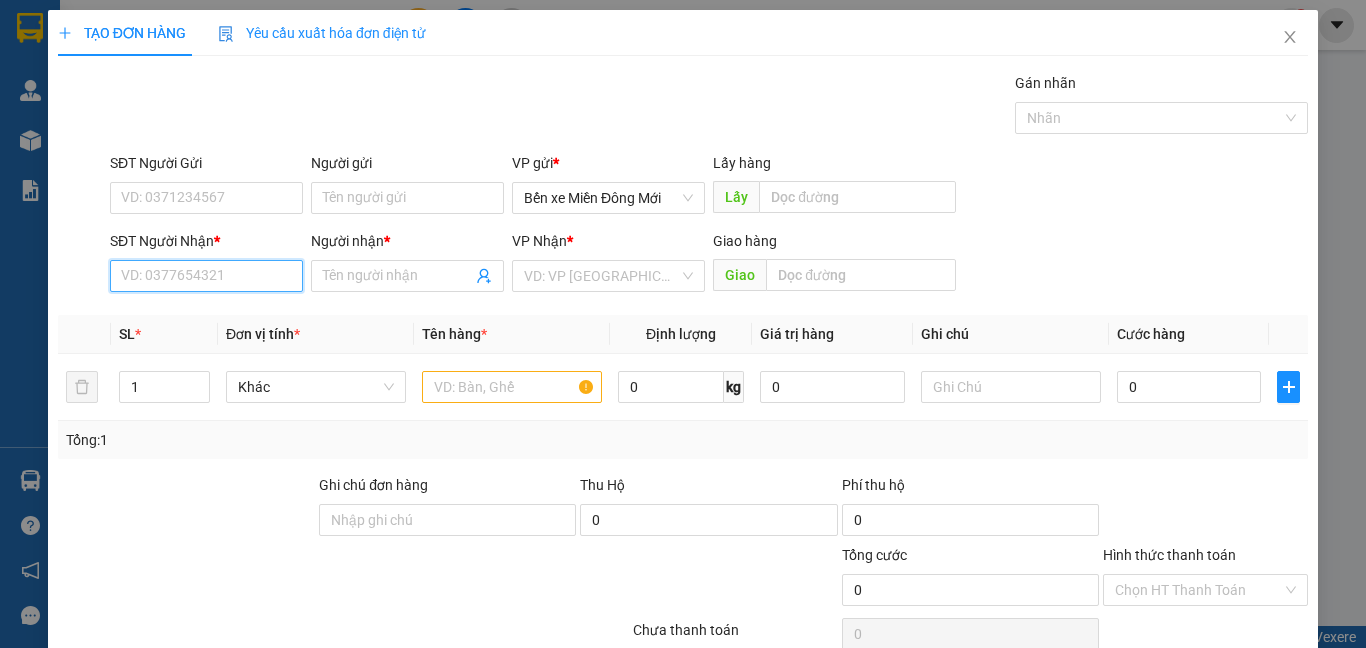 click on "SĐT Người Nhận  *" at bounding box center [206, 276] 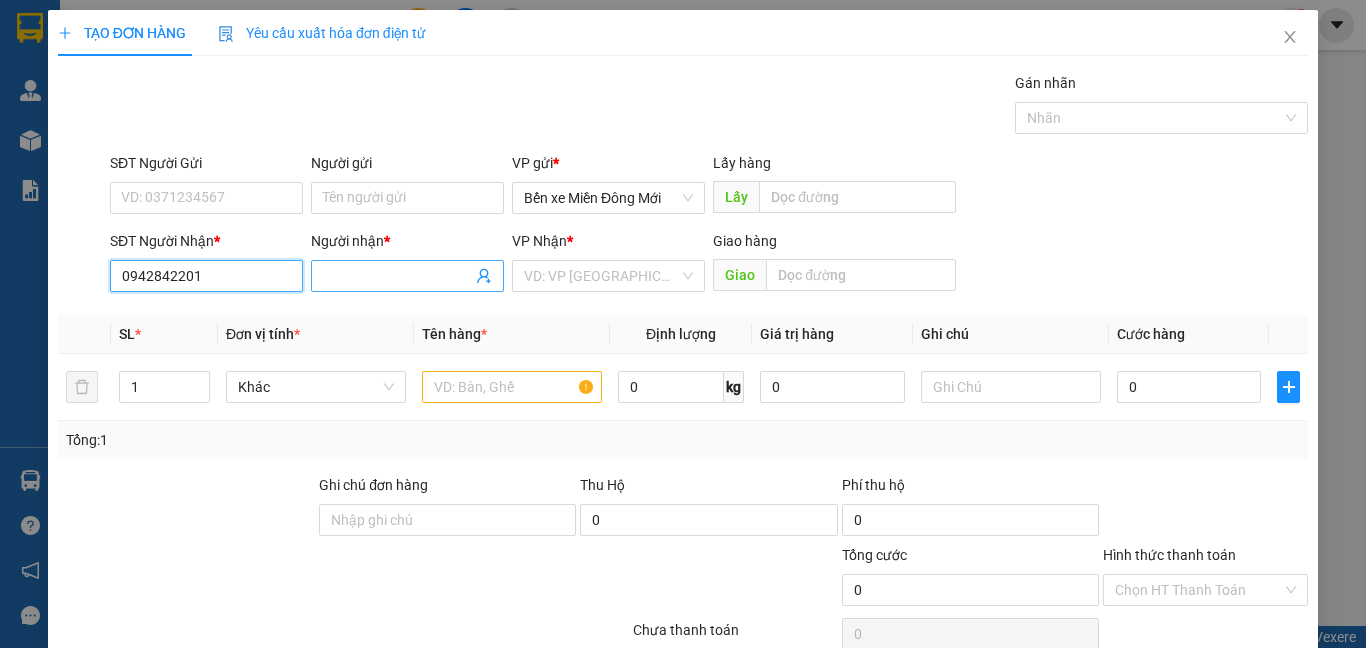 type on "0942842201" 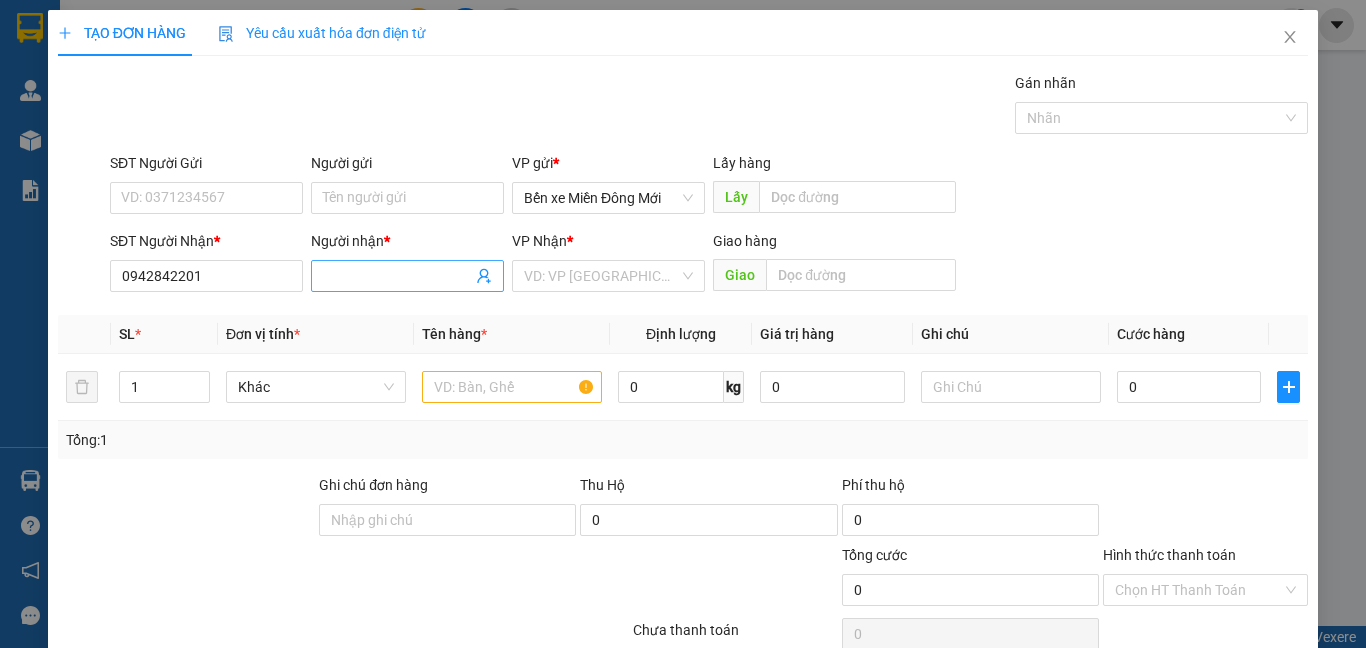 click on "Người nhận  *" at bounding box center (397, 276) 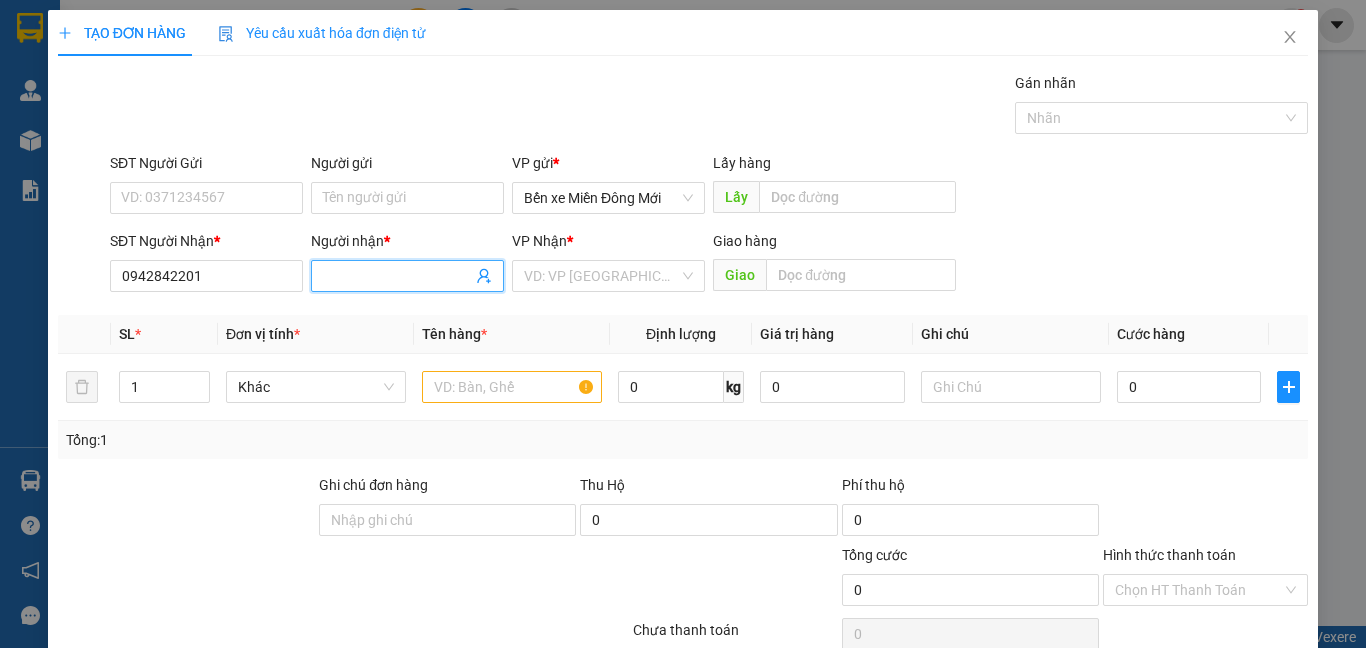 click on "Người nhận  *" at bounding box center (397, 276) 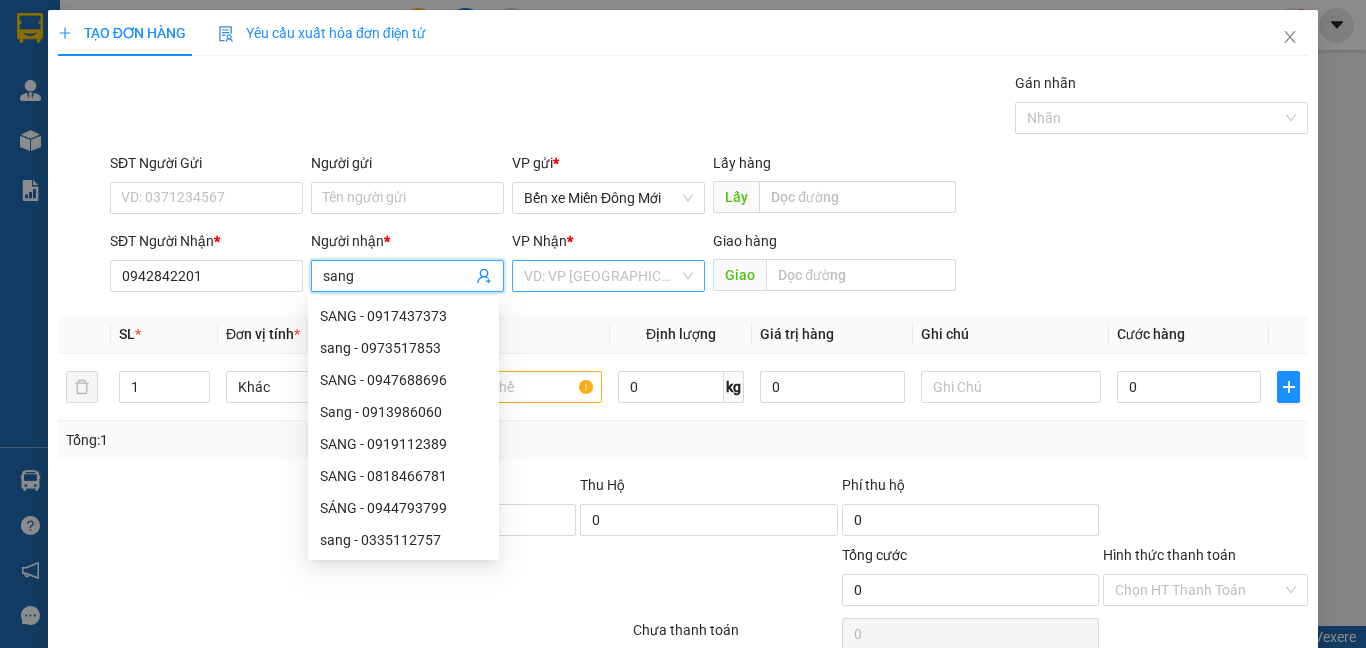 type on "sang" 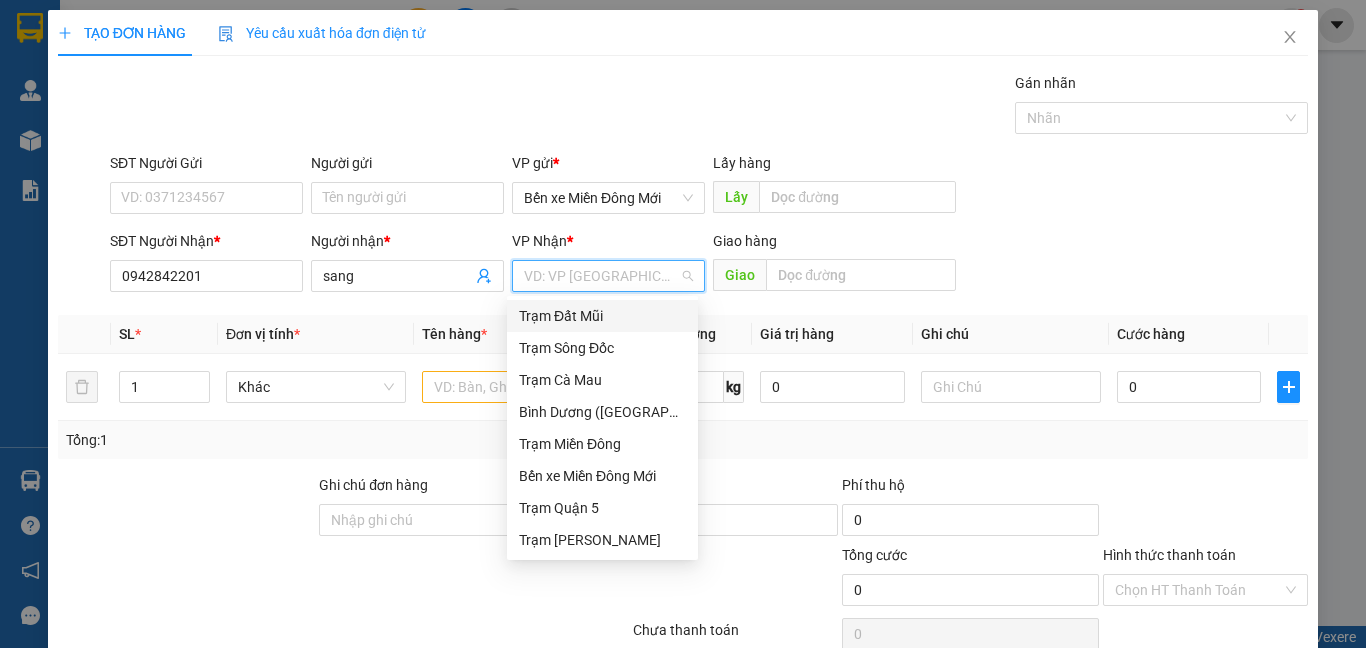 click on "Trạm Đất Mũi" at bounding box center (602, 316) 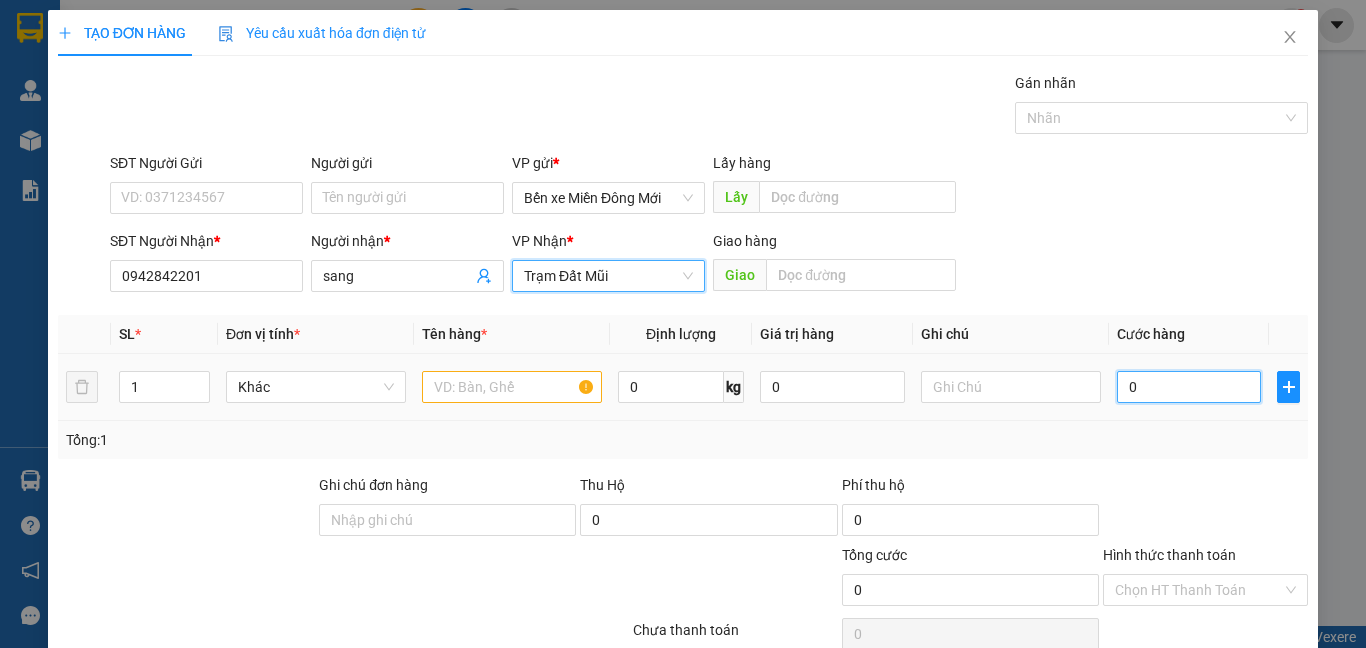 click on "0" at bounding box center [1189, 387] 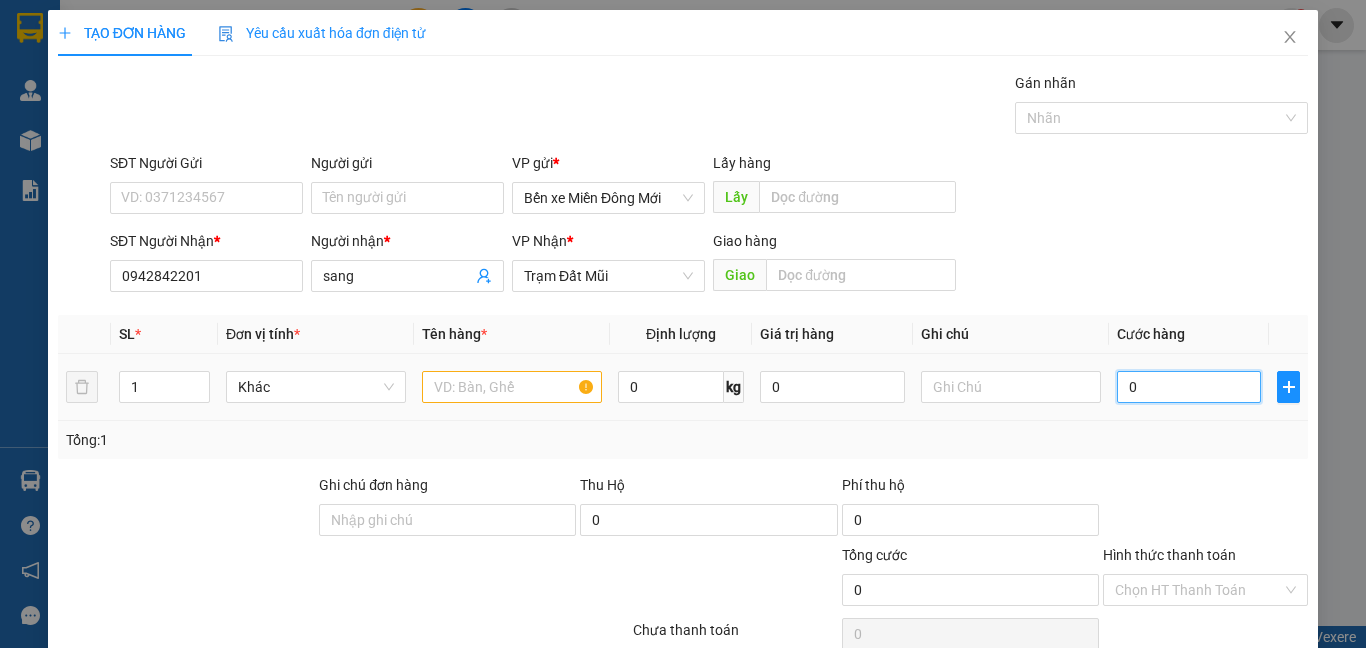 type on "1" 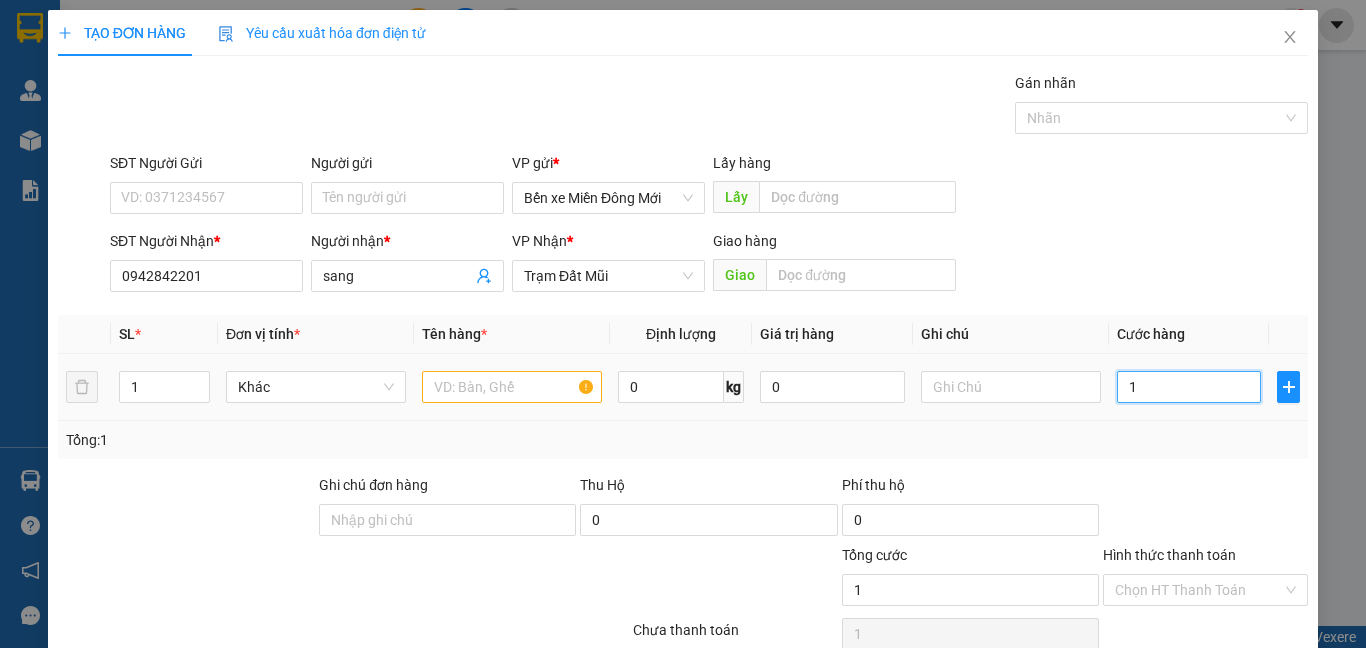 type on "10" 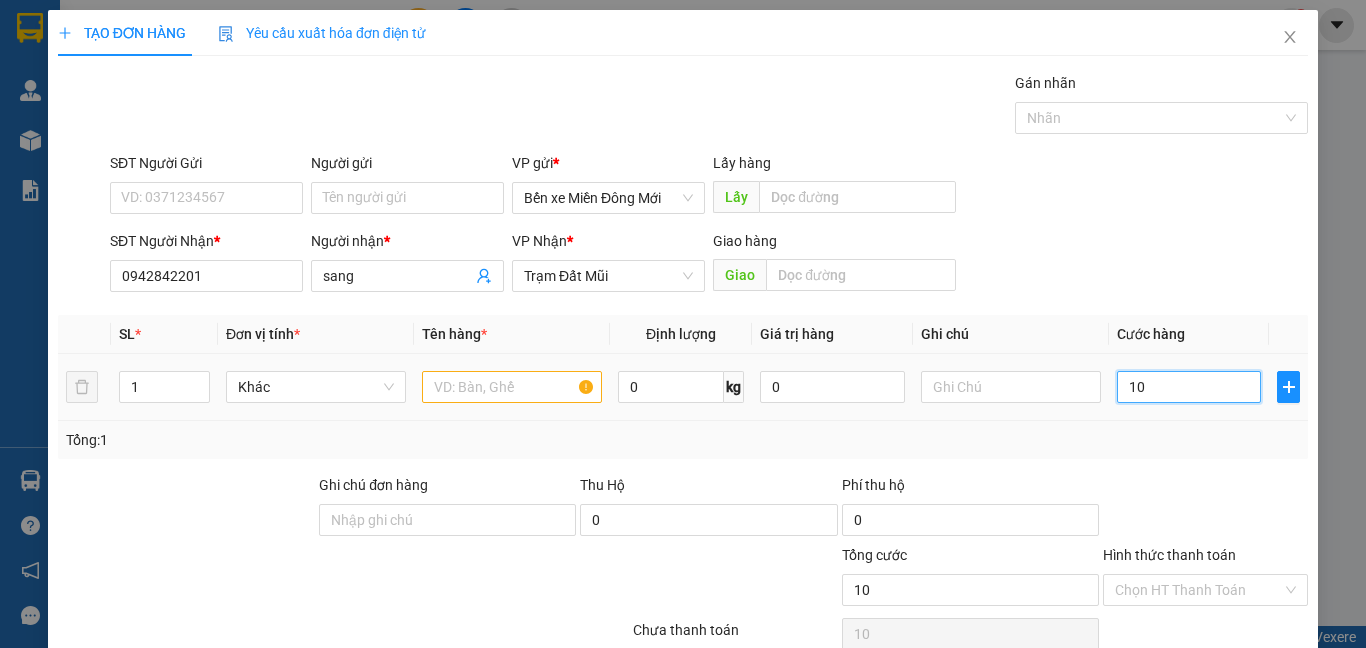 type on "100" 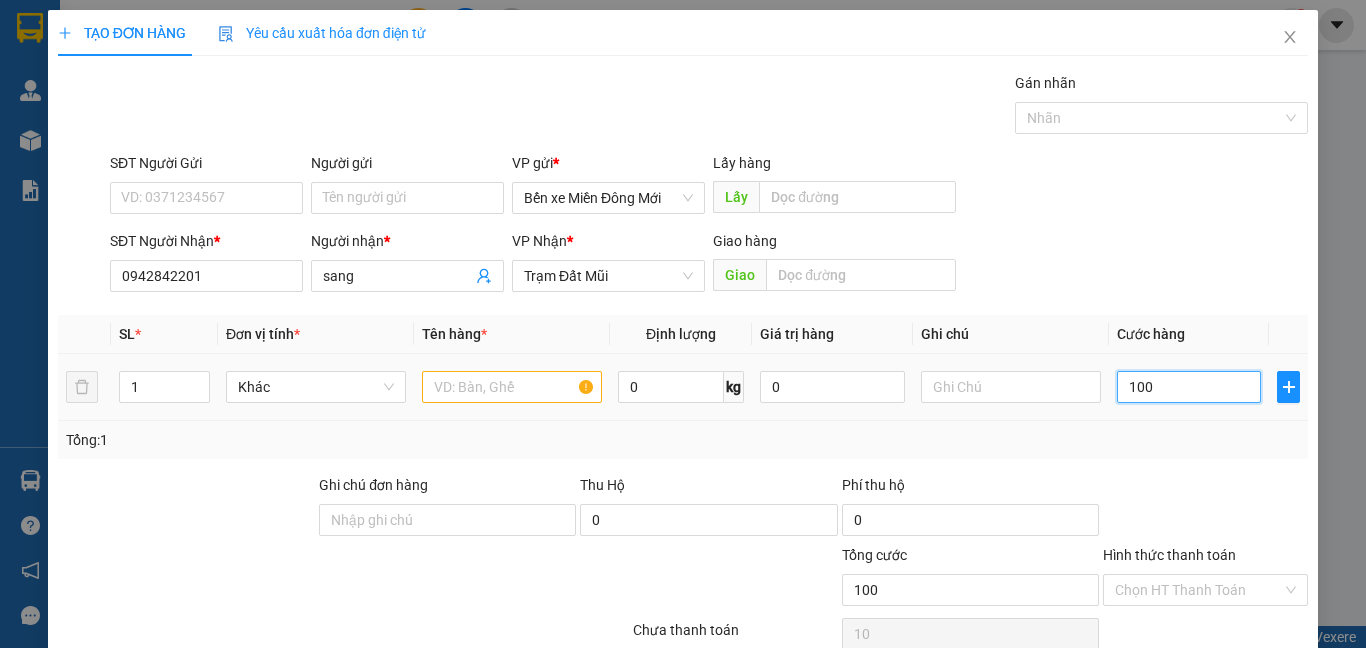 type on "100" 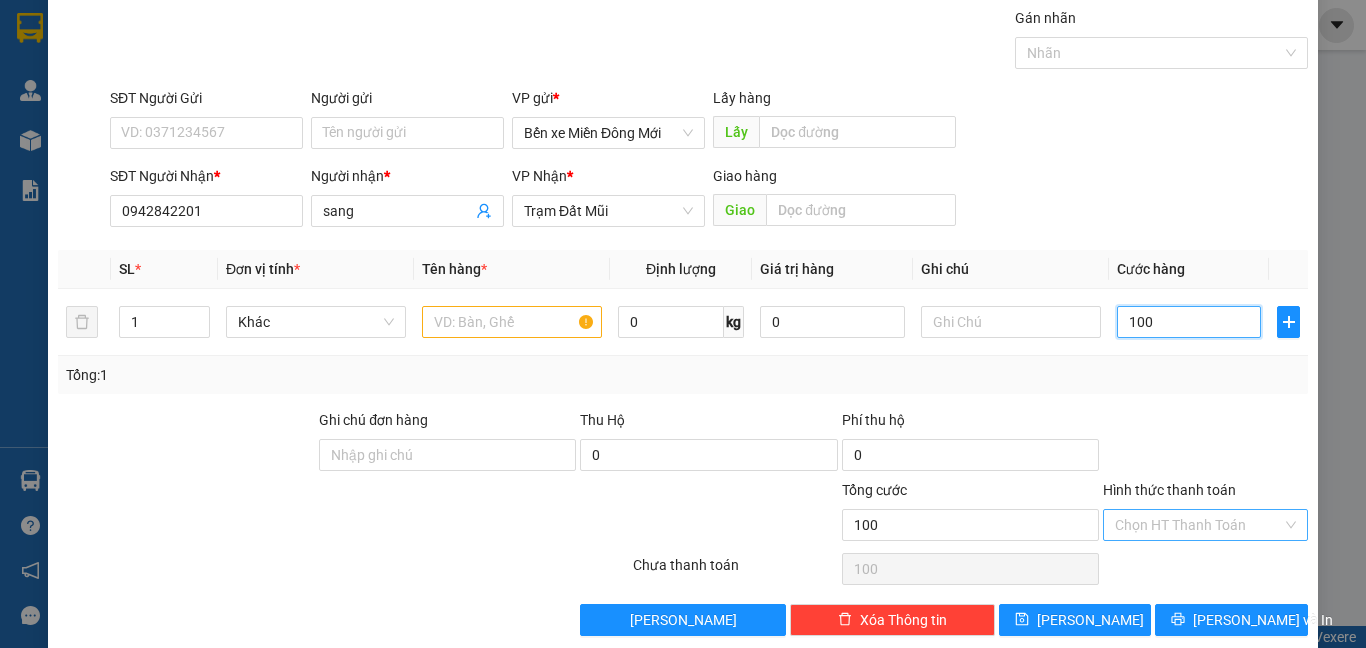 scroll, scrollTop: 92, scrollLeft: 0, axis: vertical 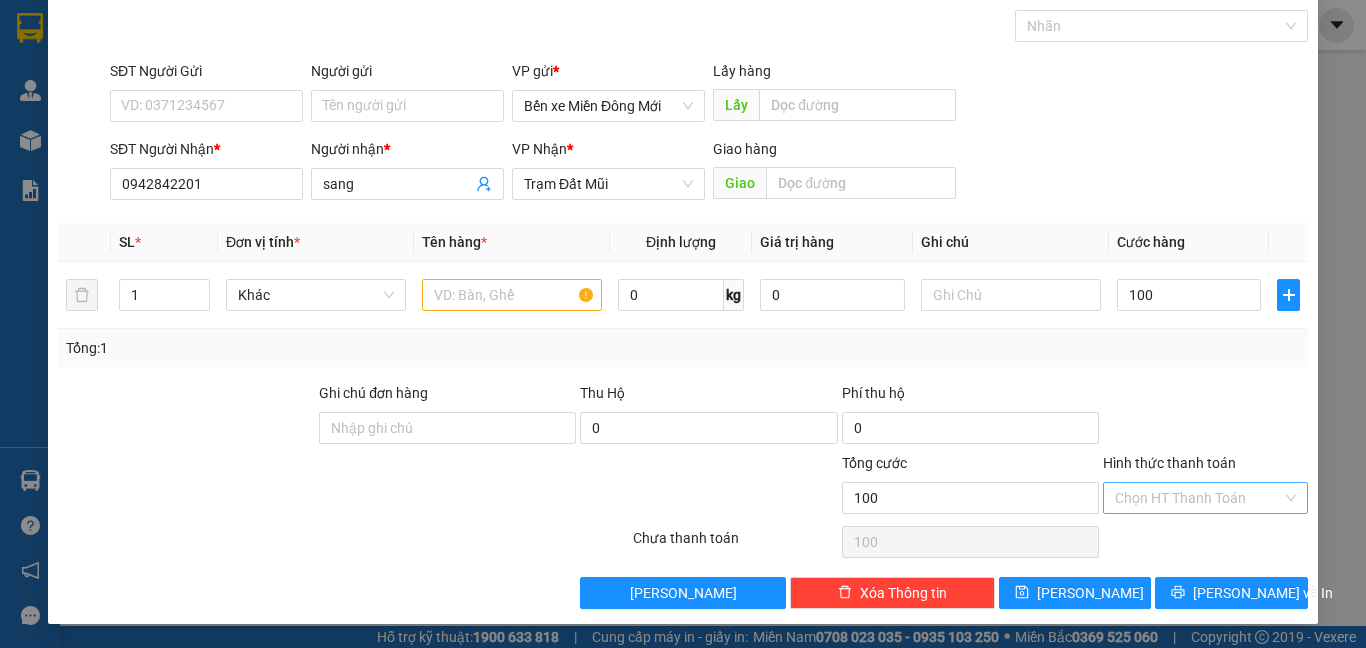 click on "Hình thức thanh toán" at bounding box center (1198, 498) 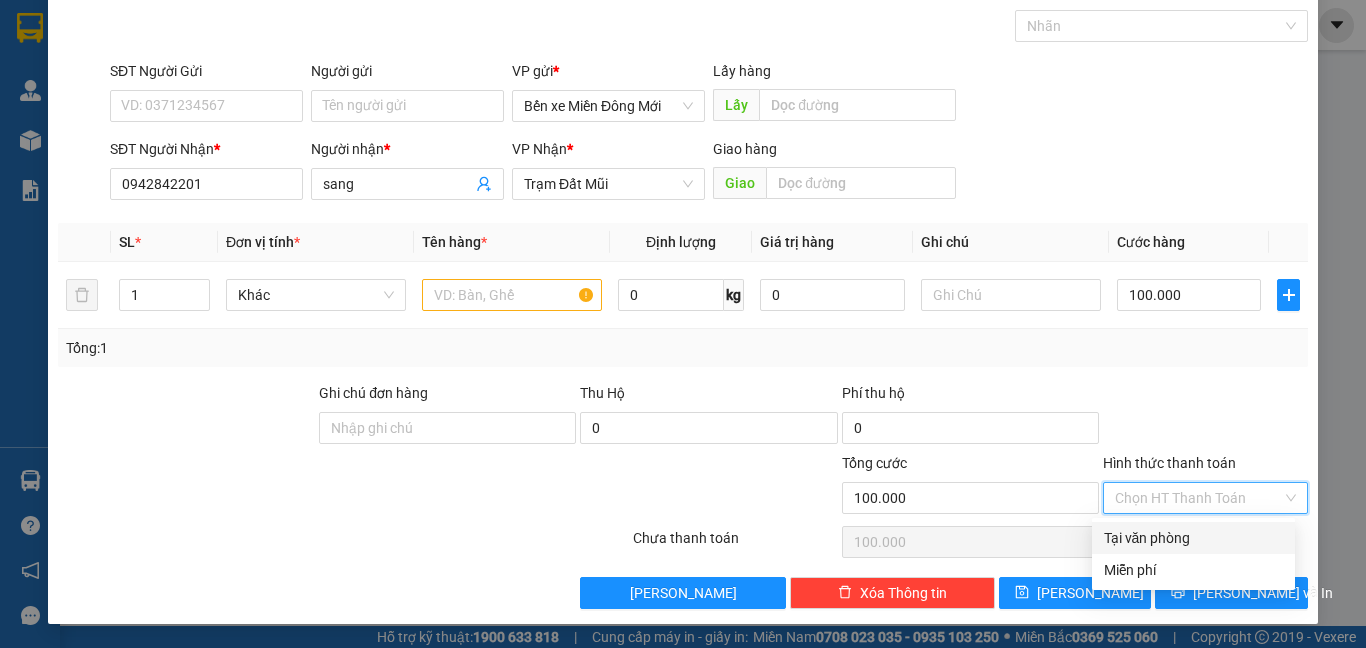 click on "Tại văn phòng" at bounding box center (1193, 538) 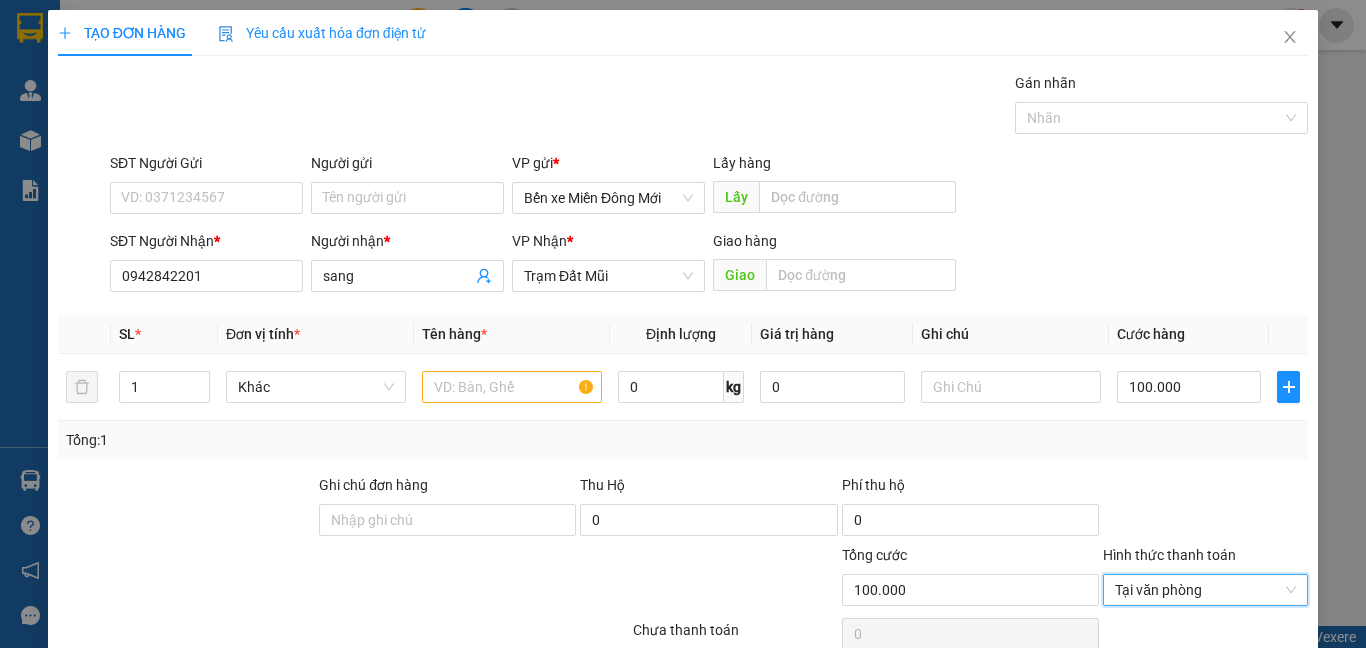 scroll, scrollTop: 92, scrollLeft: 0, axis: vertical 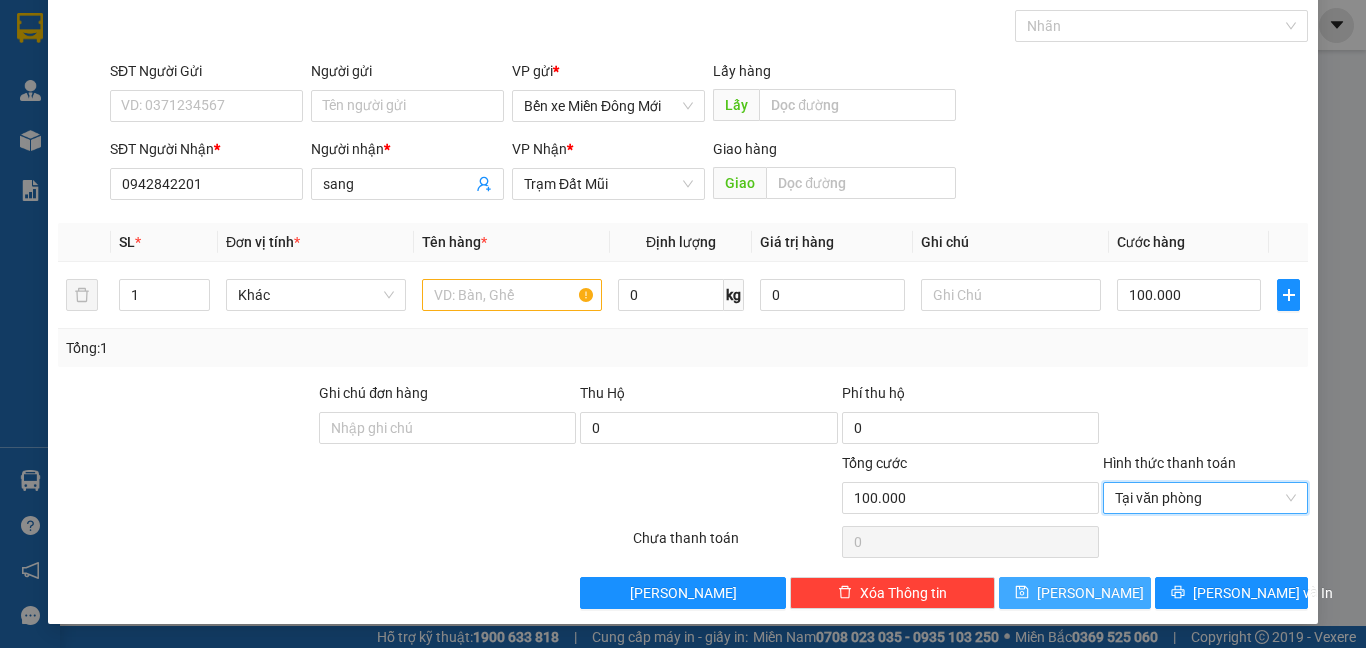 click on "Lưu" at bounding box center [1075, 593] 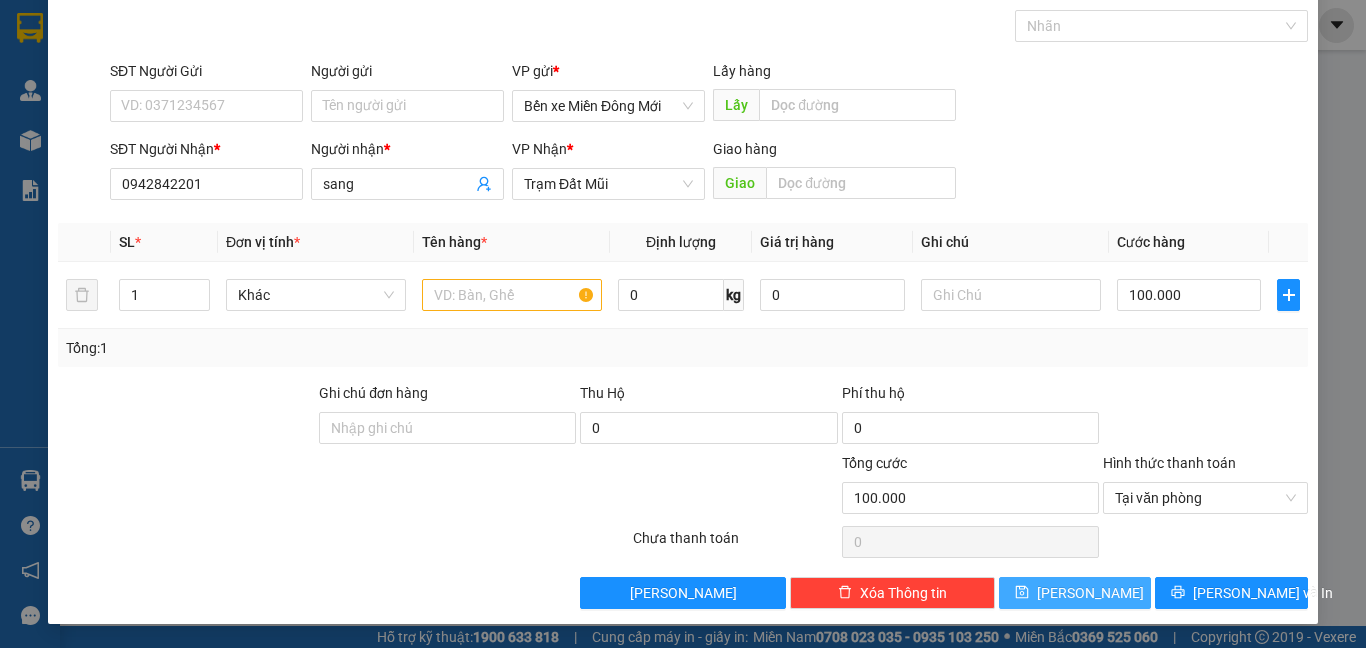 click on "Lưu" at bounding box center [1090, 593] 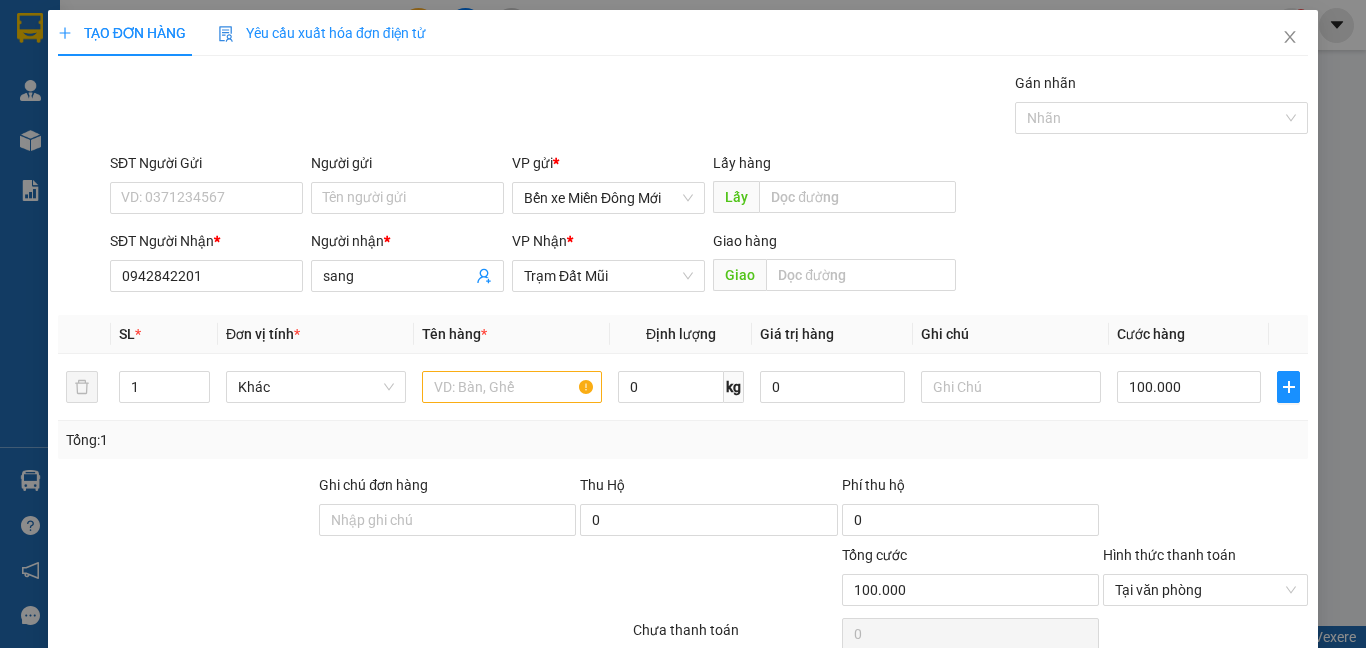 scroll, scrollTop: 92, scrollLeft: 0, axis: vertical 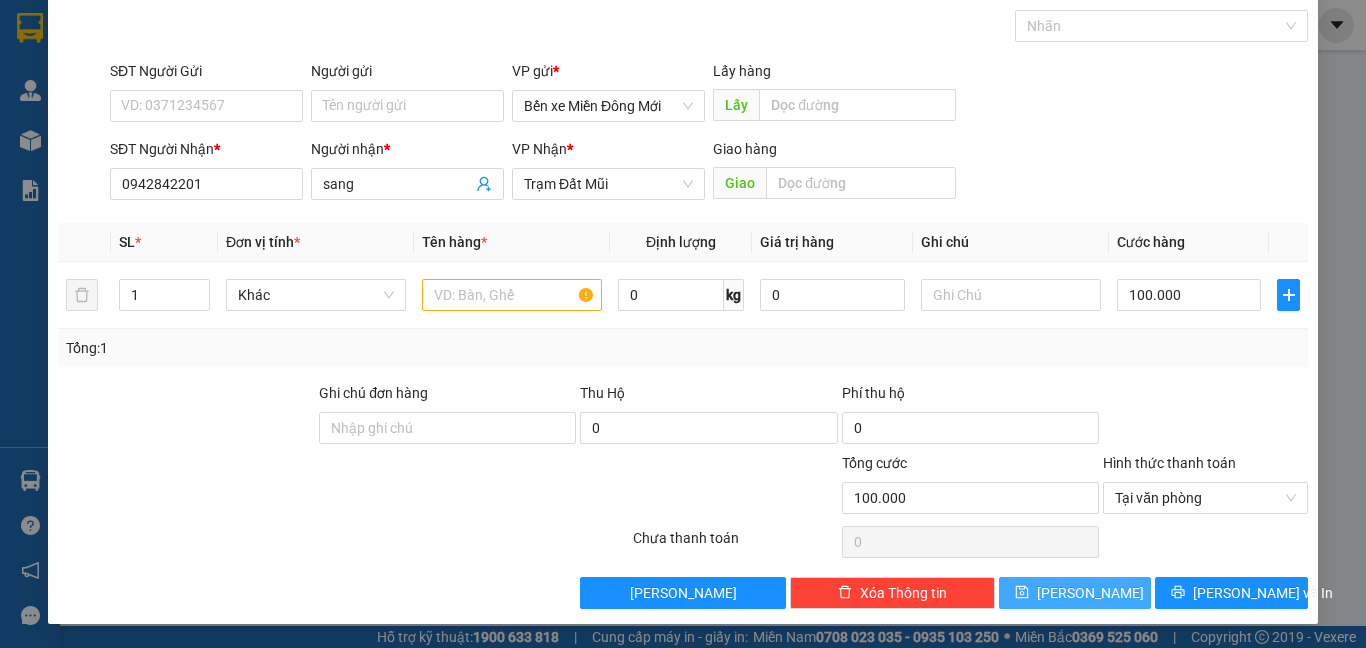 click on "Lưu" at bounding box center (1090, 593) 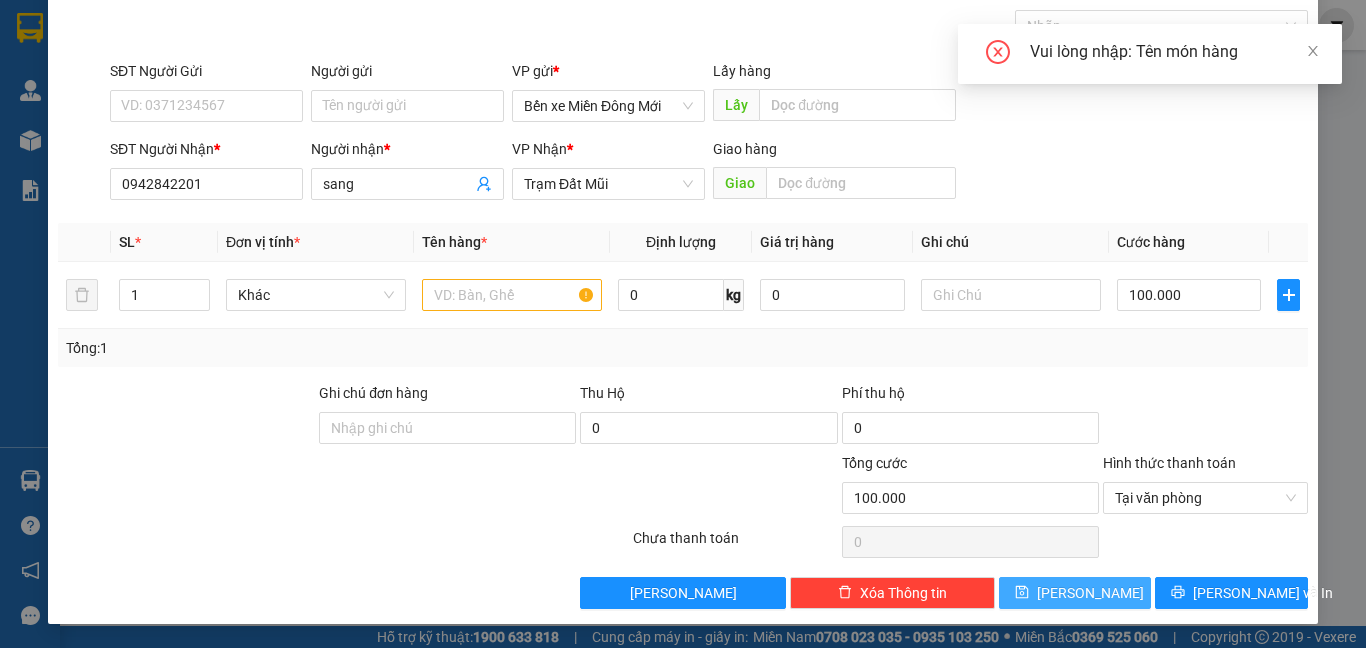 click on "Lưu" at bounding box center (1075, 593) 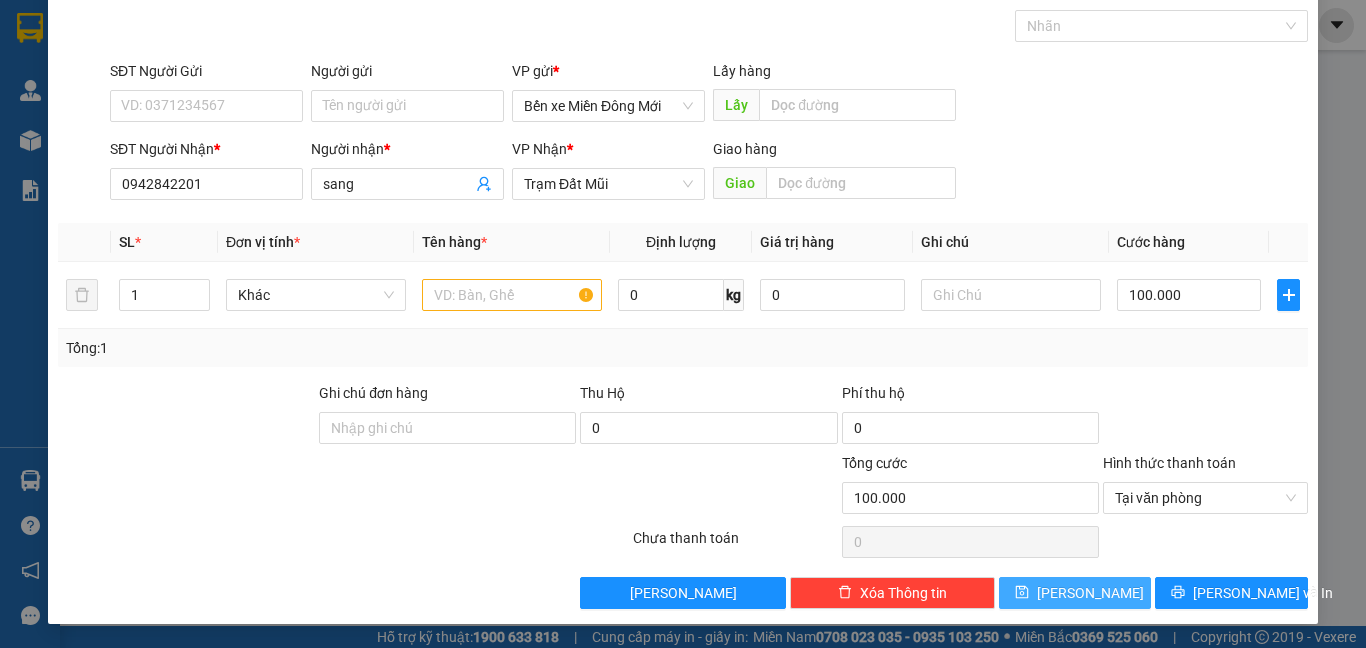 click 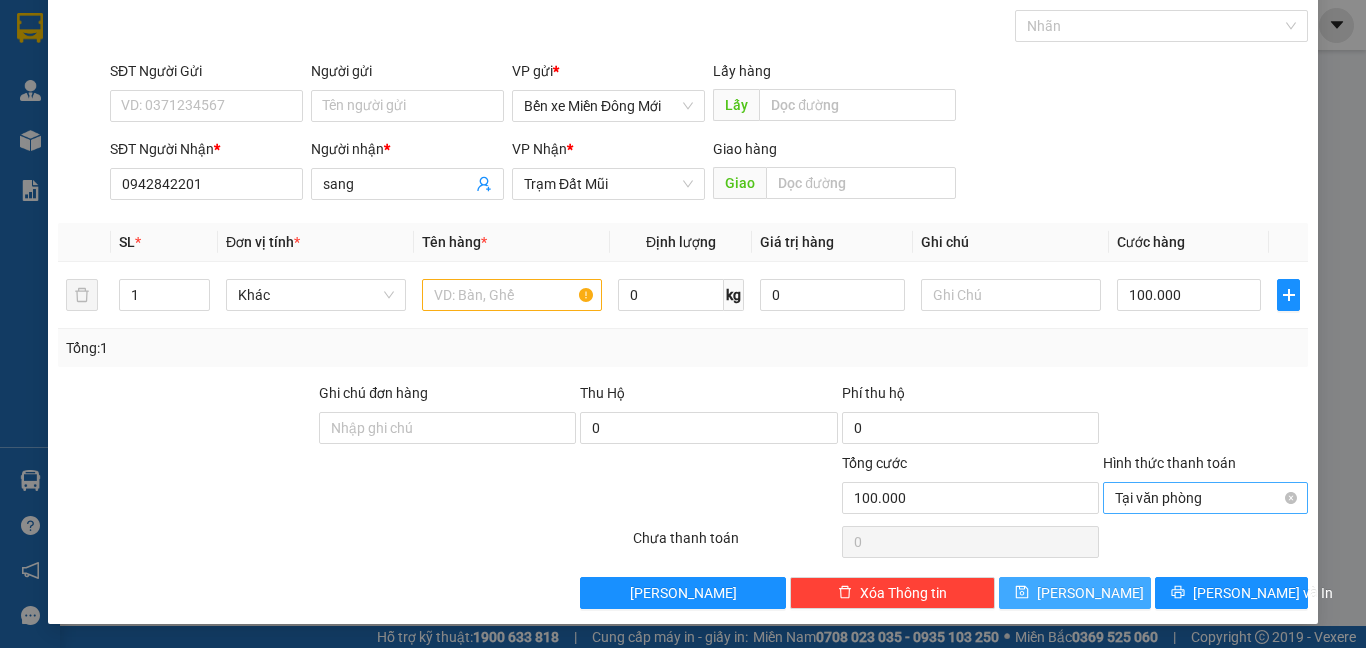 click on "Tại văn phòng" at bounding box center (1205, 498) 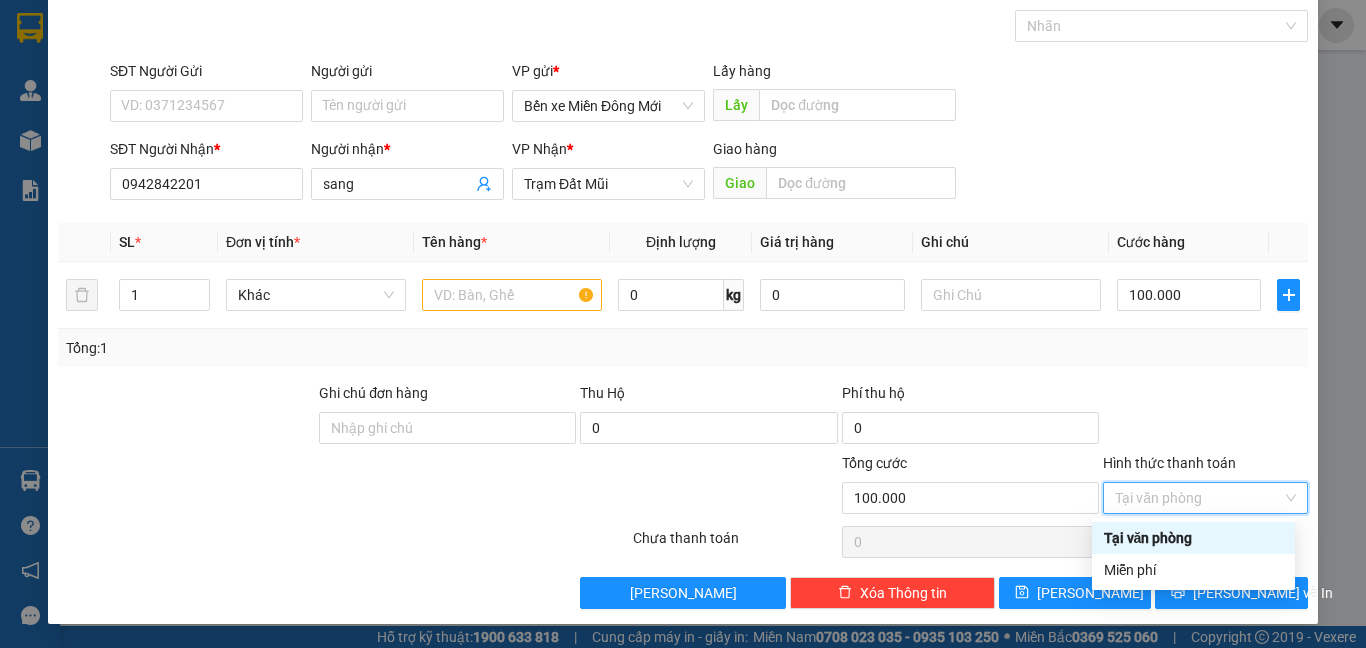 drag, startPoint x: 1169, startPoint y: 540, endPoint x: 1224, endPoint y: 625, distance: 101.24229 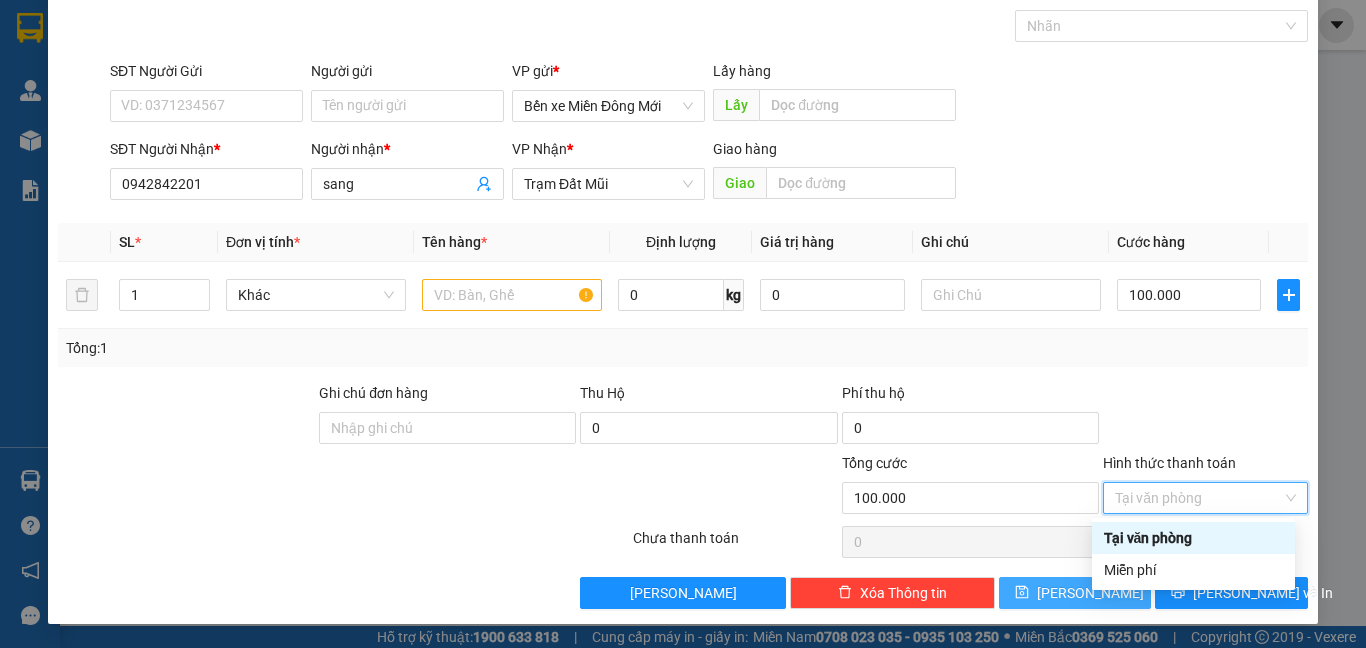 click 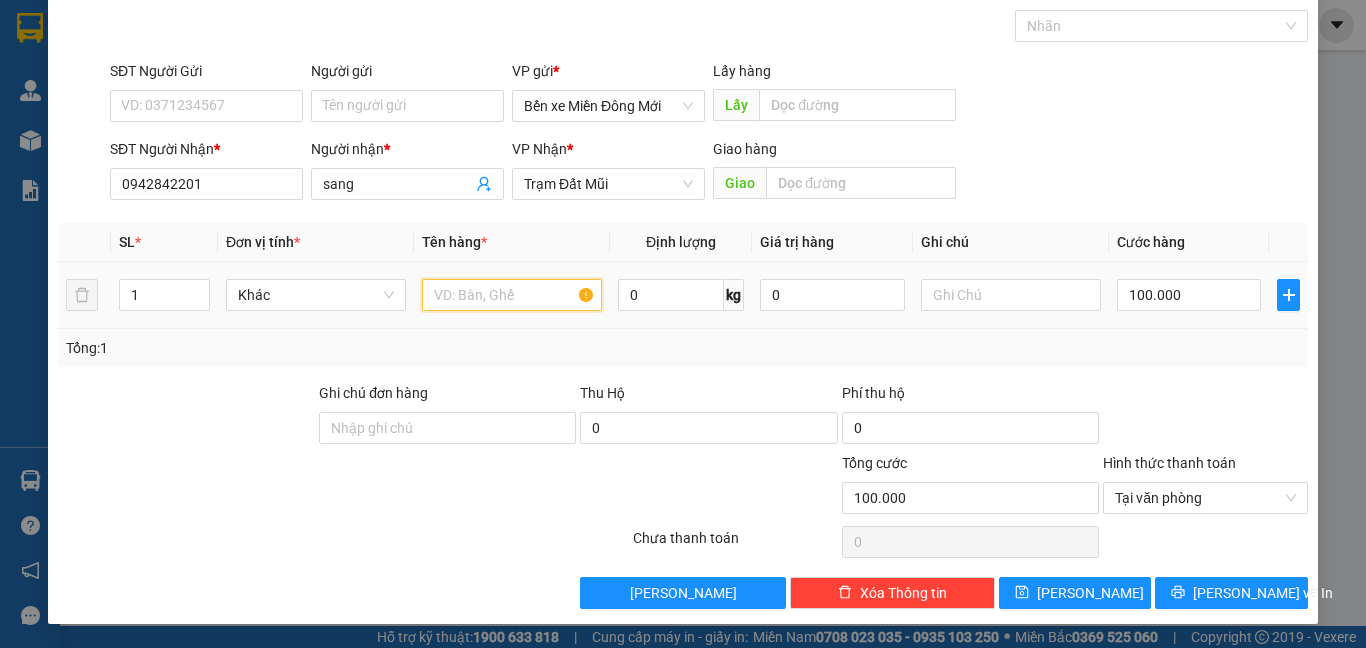 drag, startPoint x: 483, startPoint y: 306, endPoint x: 485, endPoint y: 322, distance: 16.124516 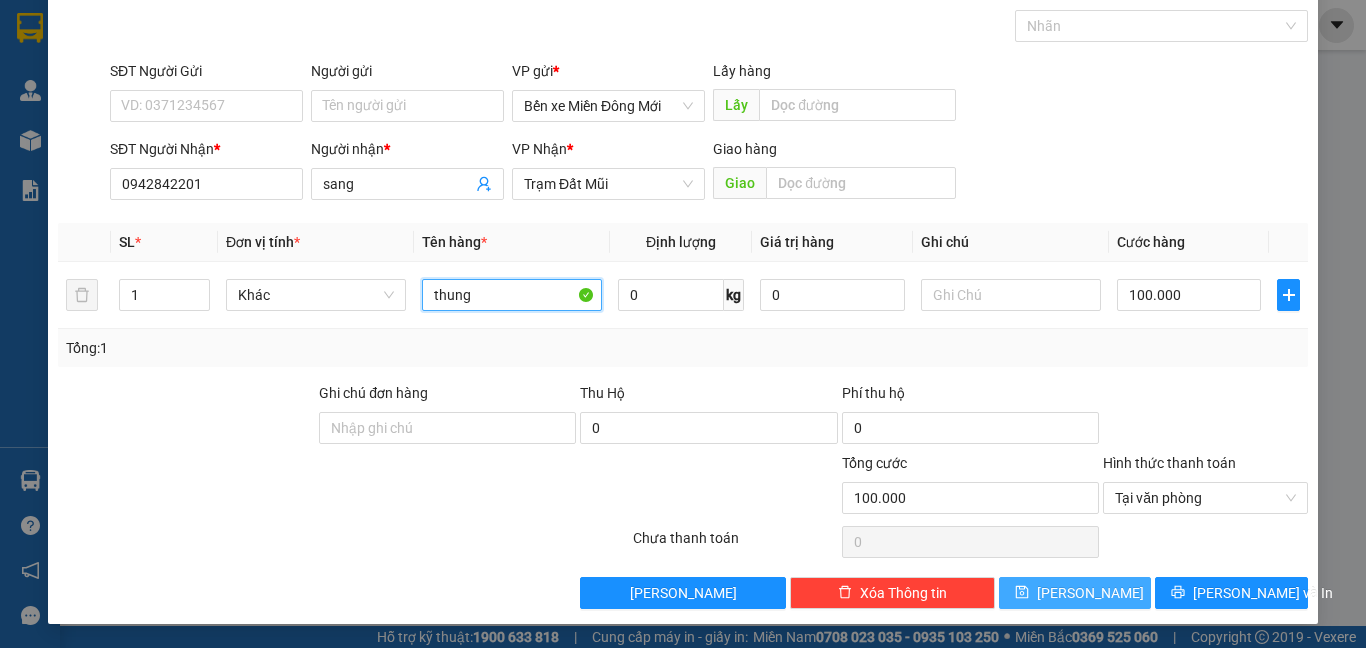 type on "thung" 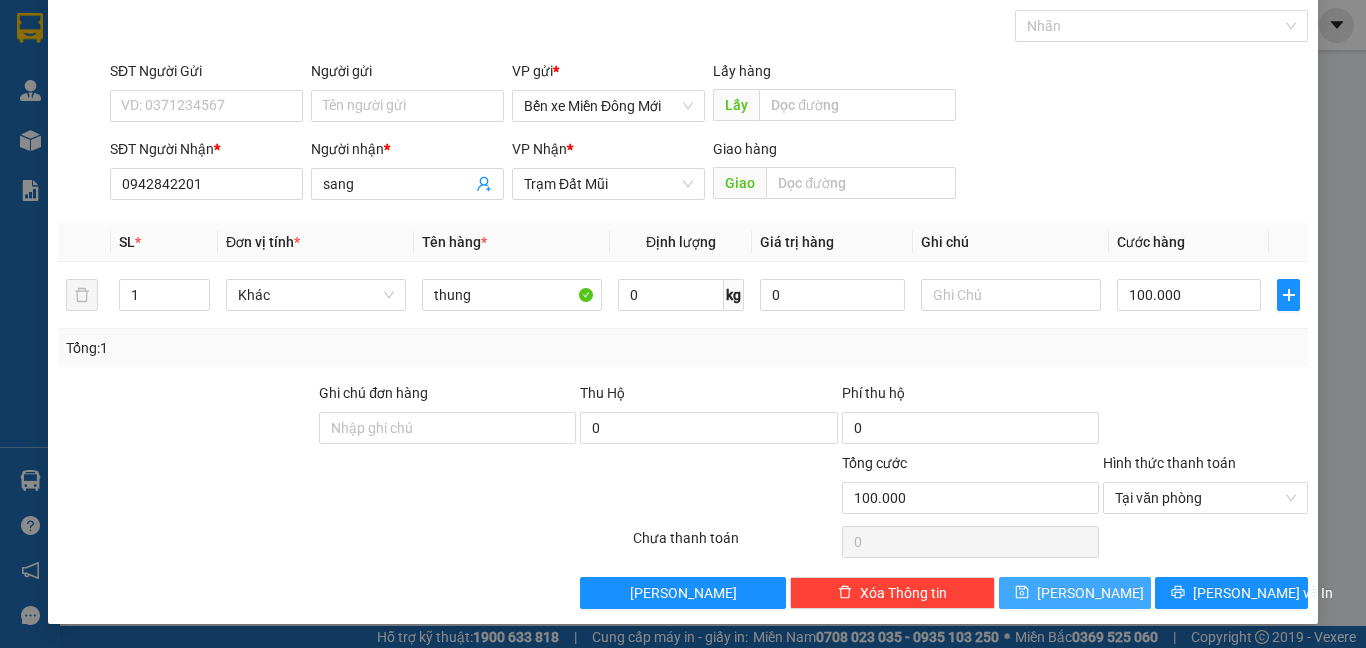 drag, startPoint x: 1061, startPoint y: 598, endPoint x: 1062, endPoint y: 611, distance: 13.038404 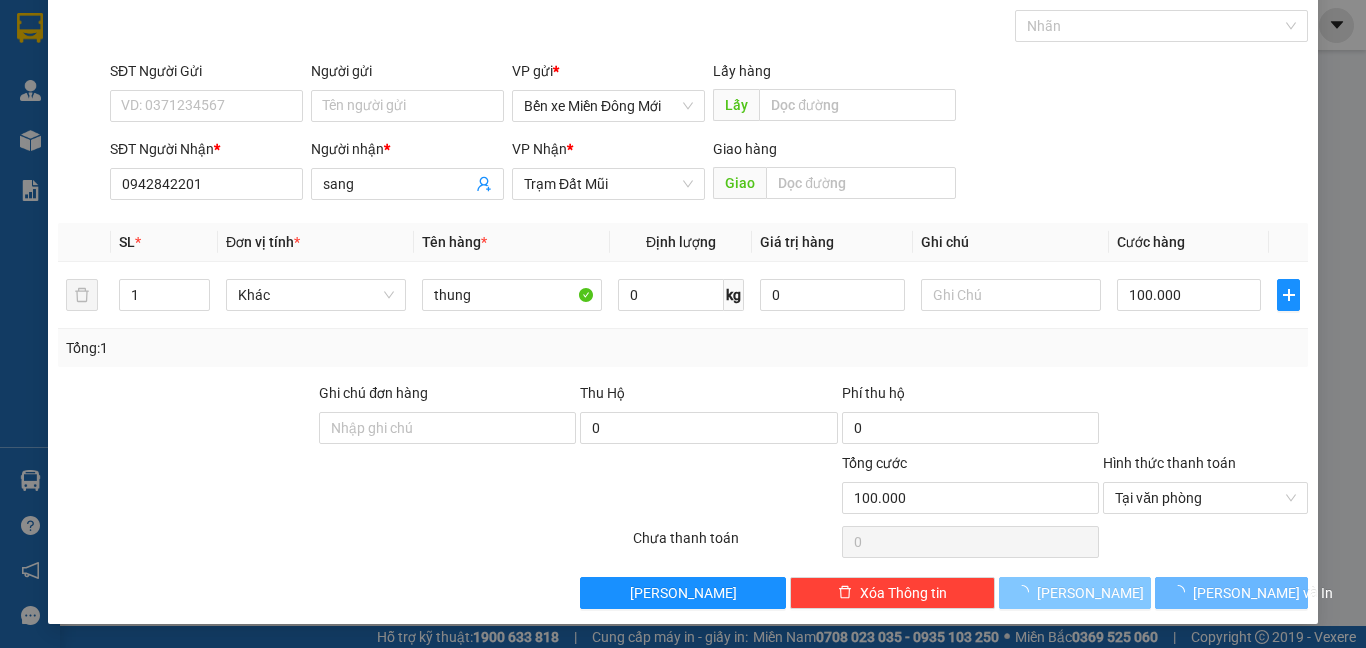 type 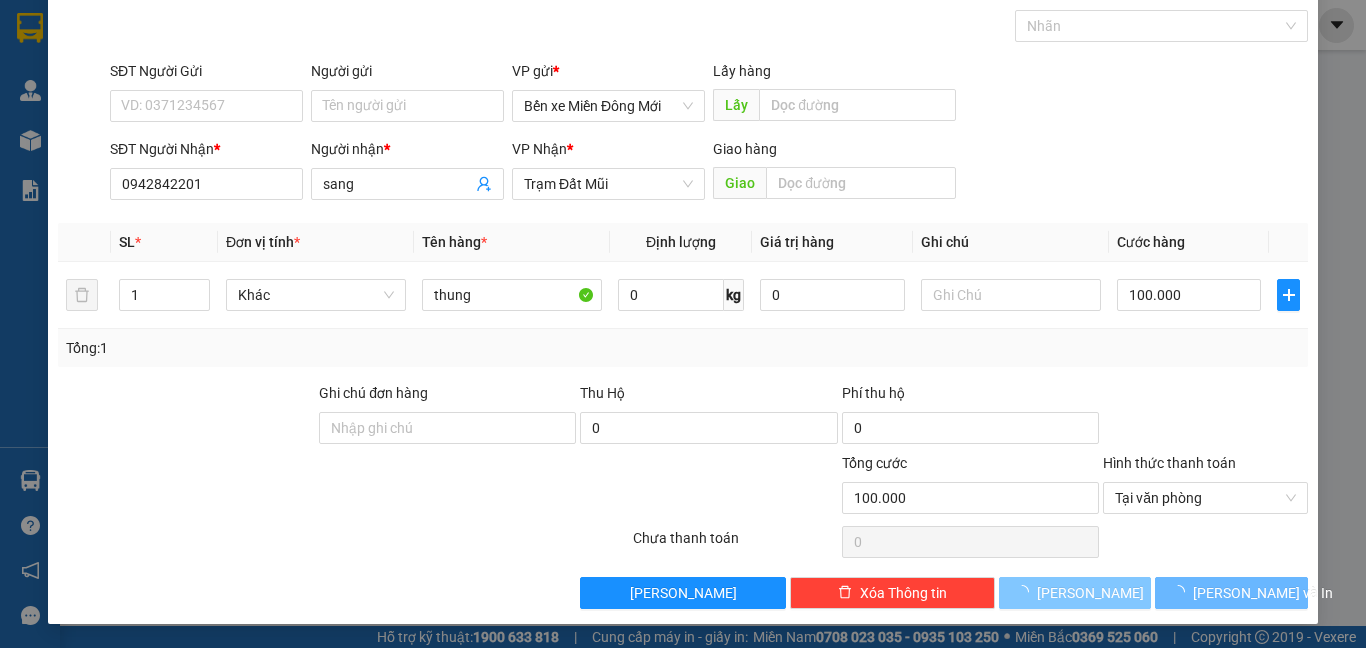 type 